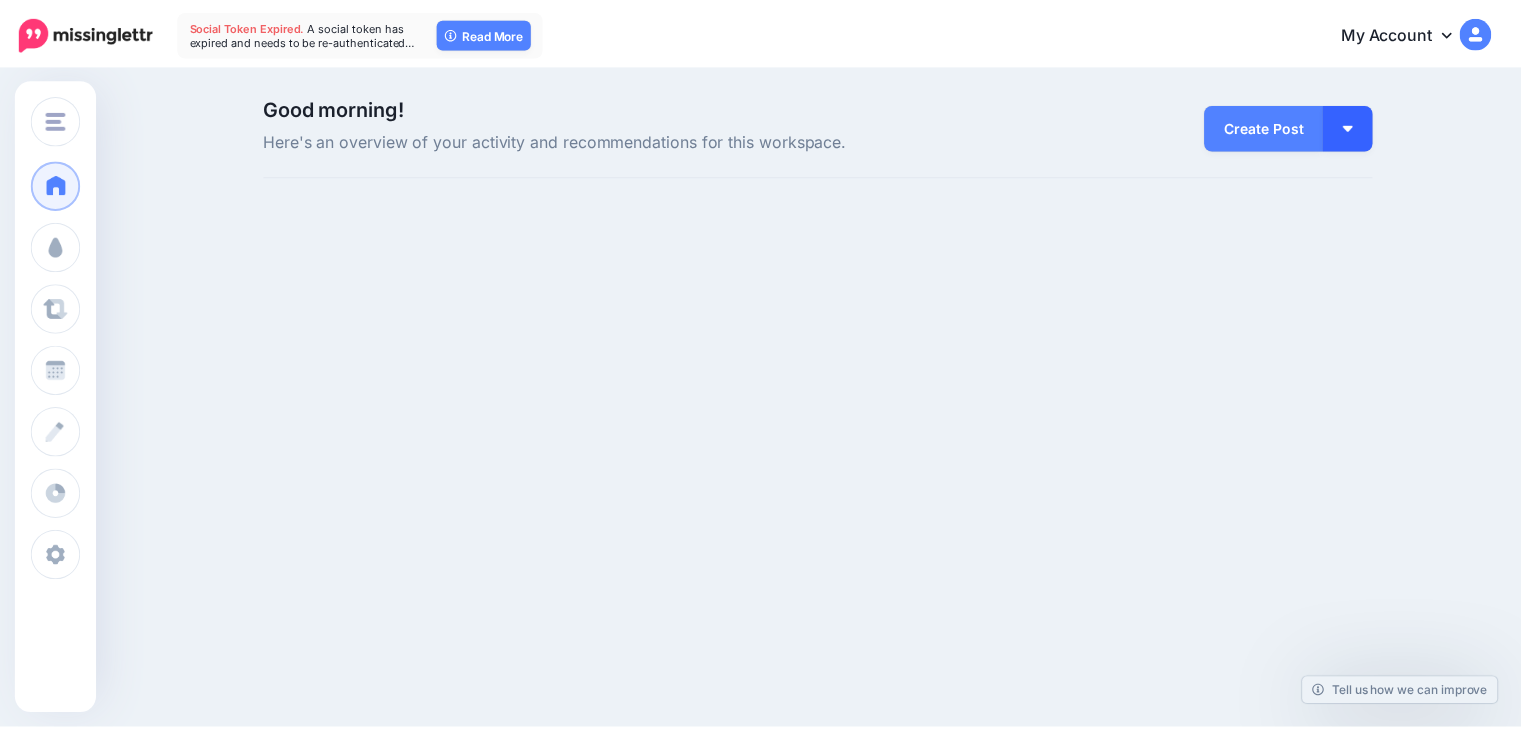 scroll, scrollTop: 0, scrollLeft: 0, axis: both 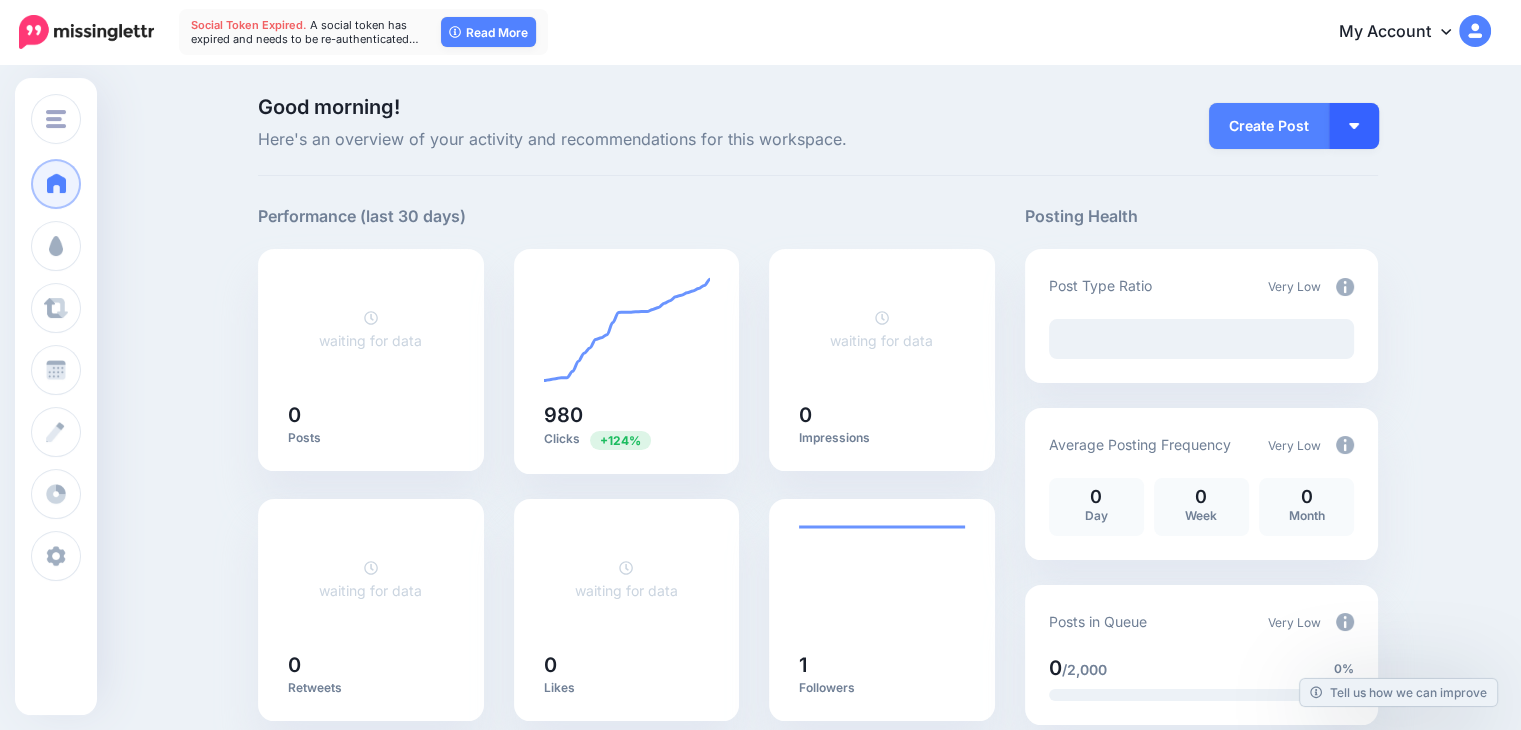 click at bounding box center [1354, 126] 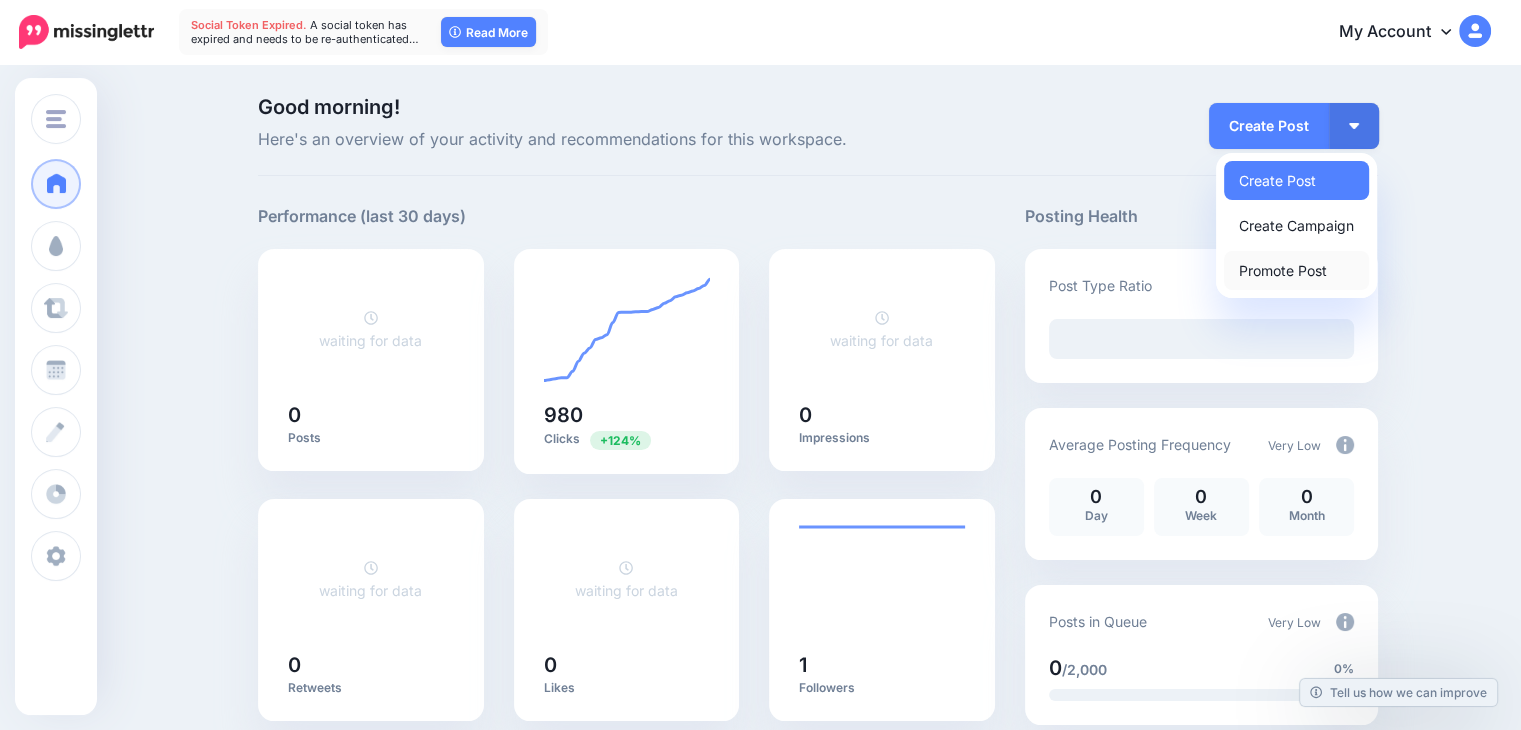 click on "Promote Post" at bounding box center [1296, 270] 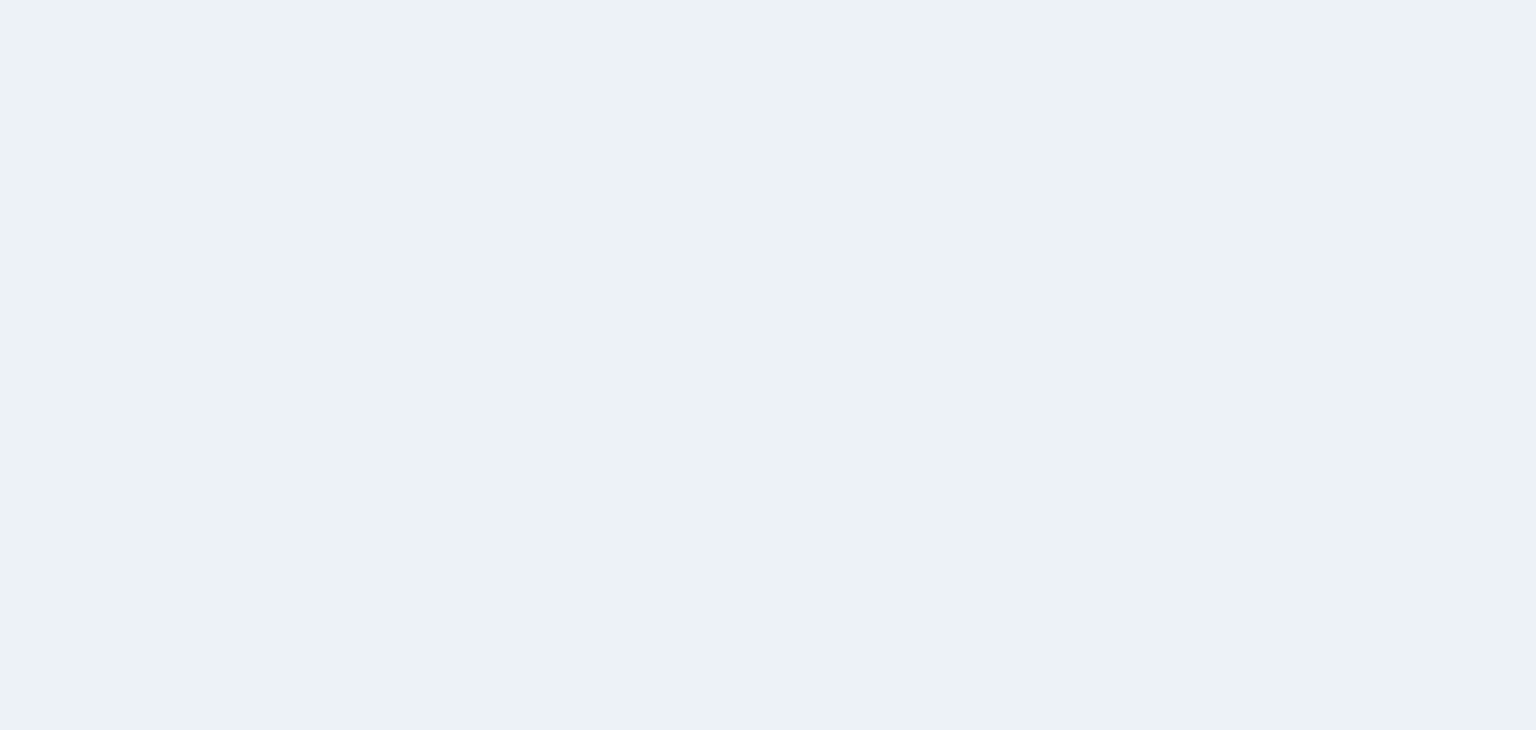 scroll, scrollTop: 0, scrollLeft: 0, axis: both 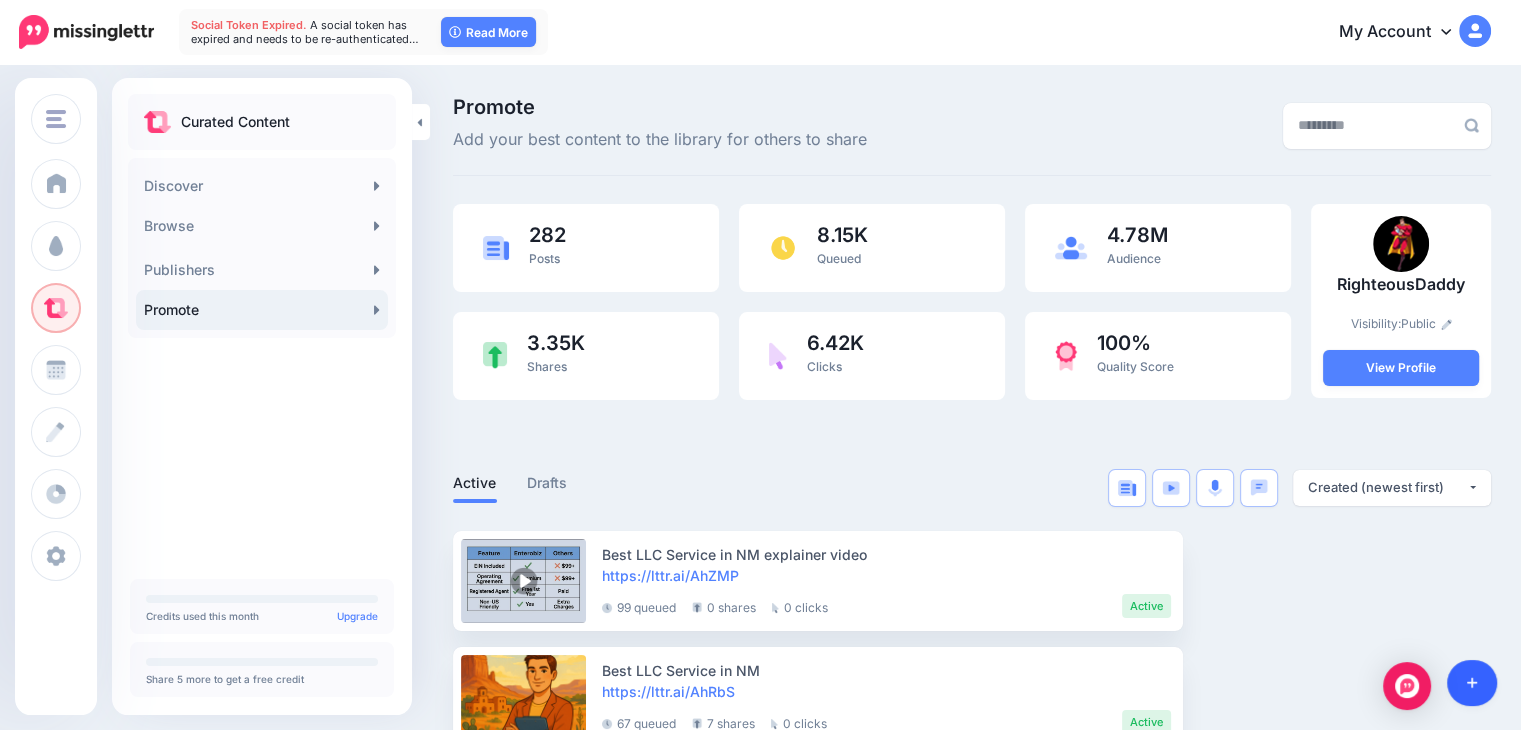 click 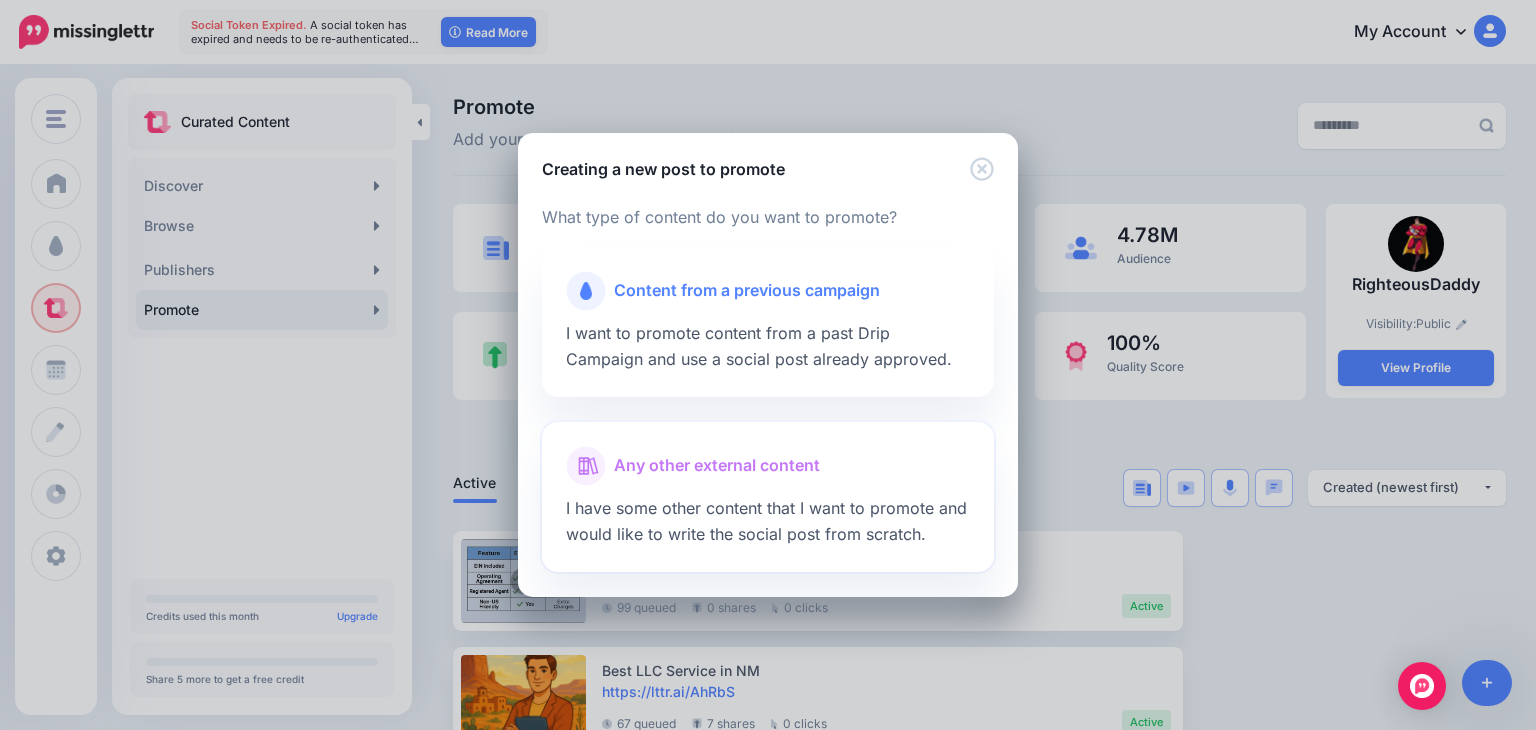 click on "Any other external content" at bounding box center [717, 466] 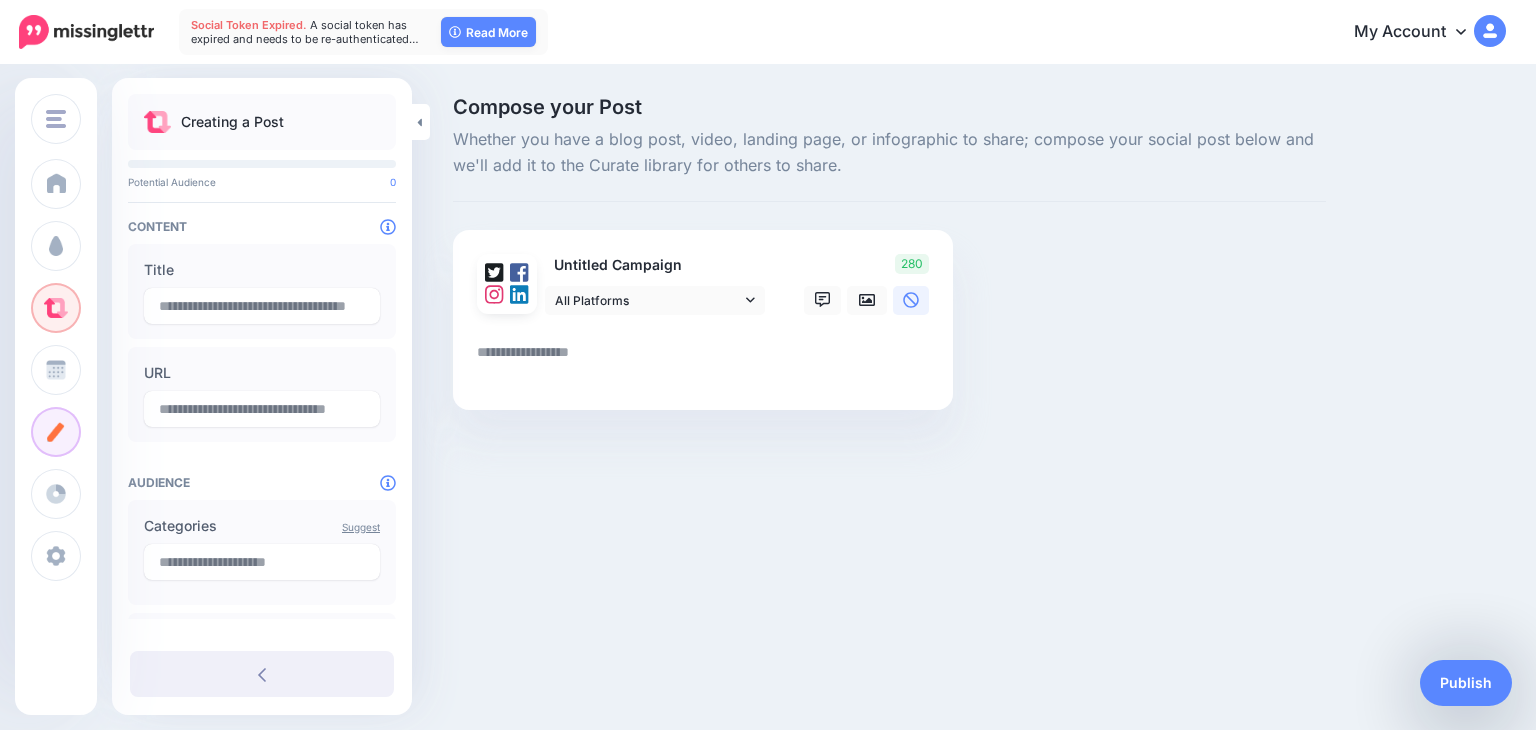 scroll, scrollTop: 0, scrollLeft: 0, axis: both 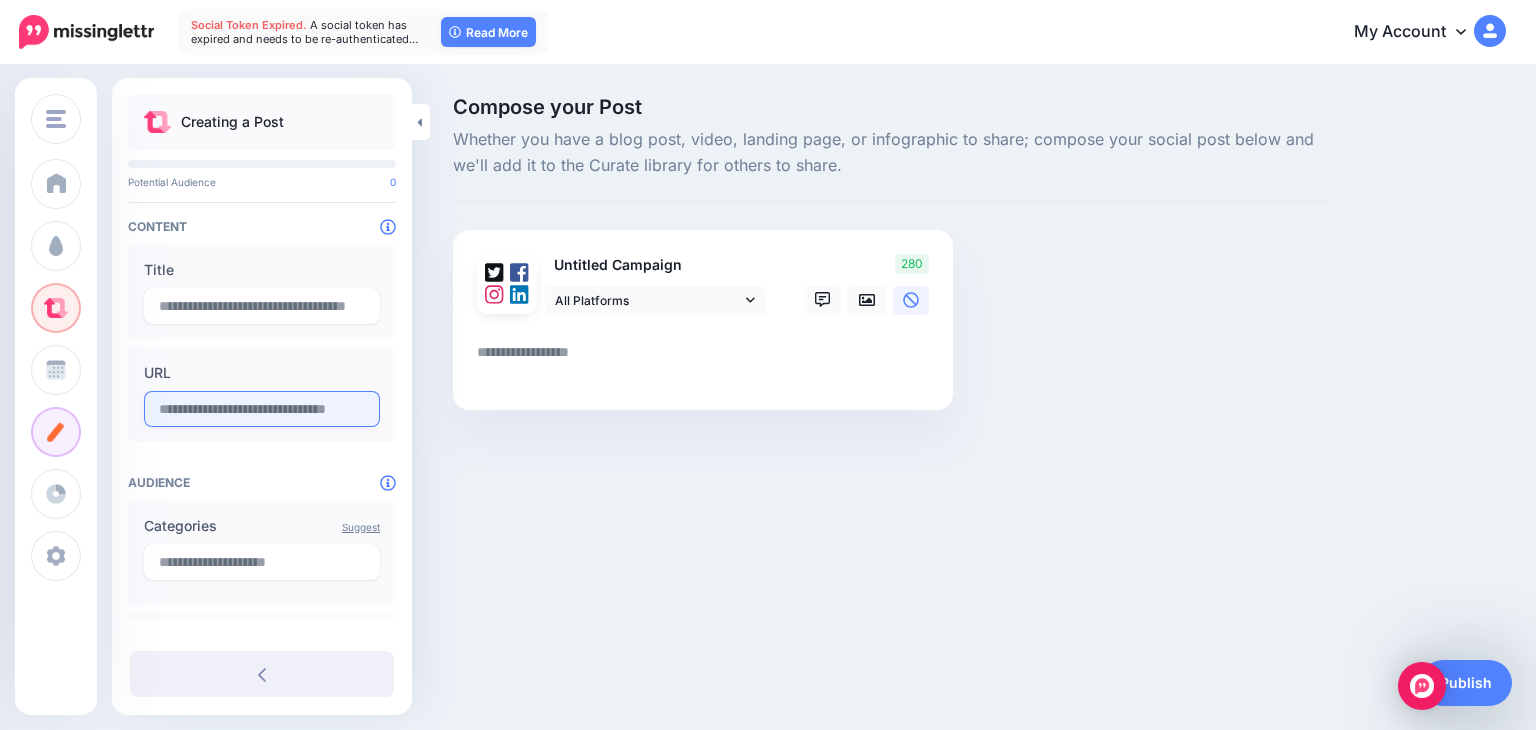 click at bounding box center (262, 409) 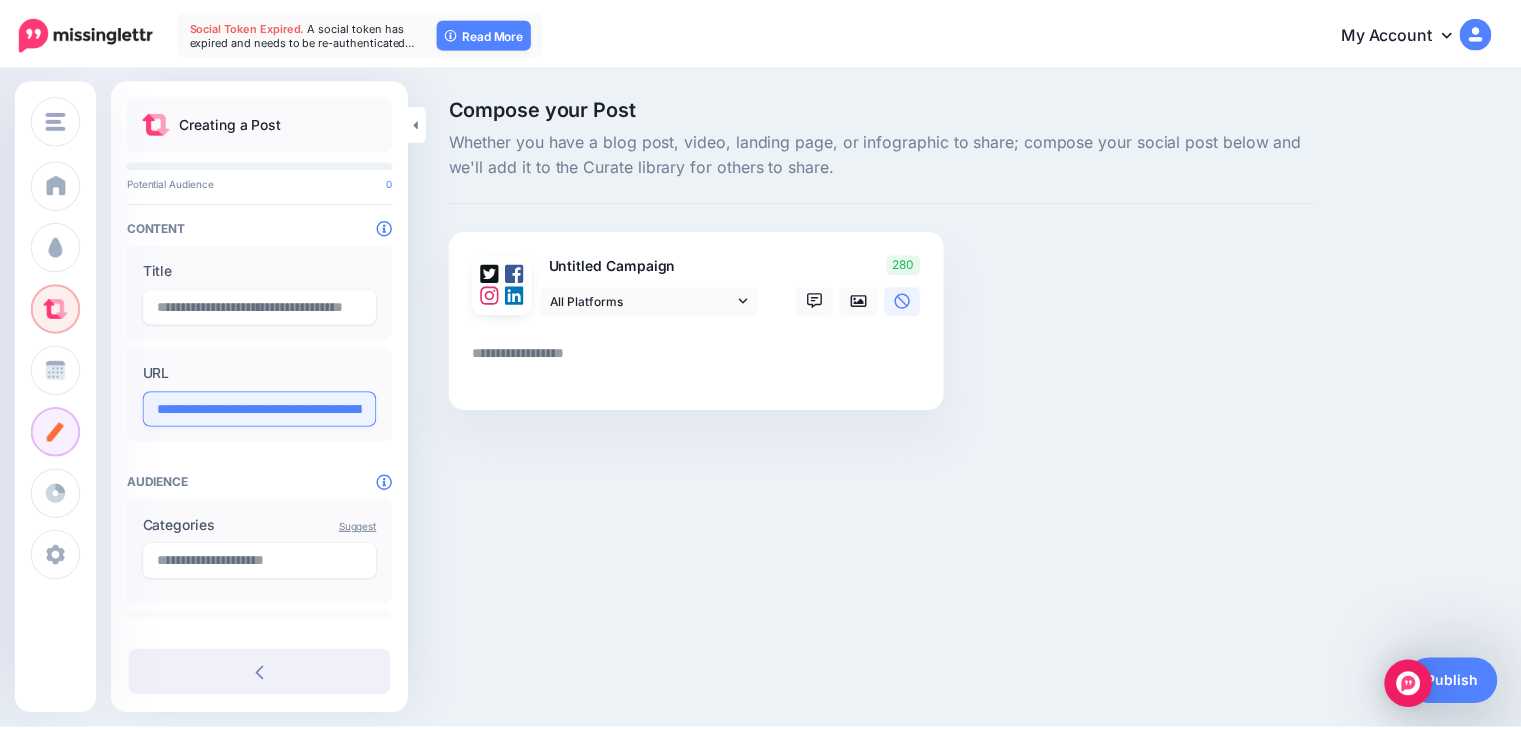 scroll, scrollTop: 0, scrollLeft: 176, axis: horizontal 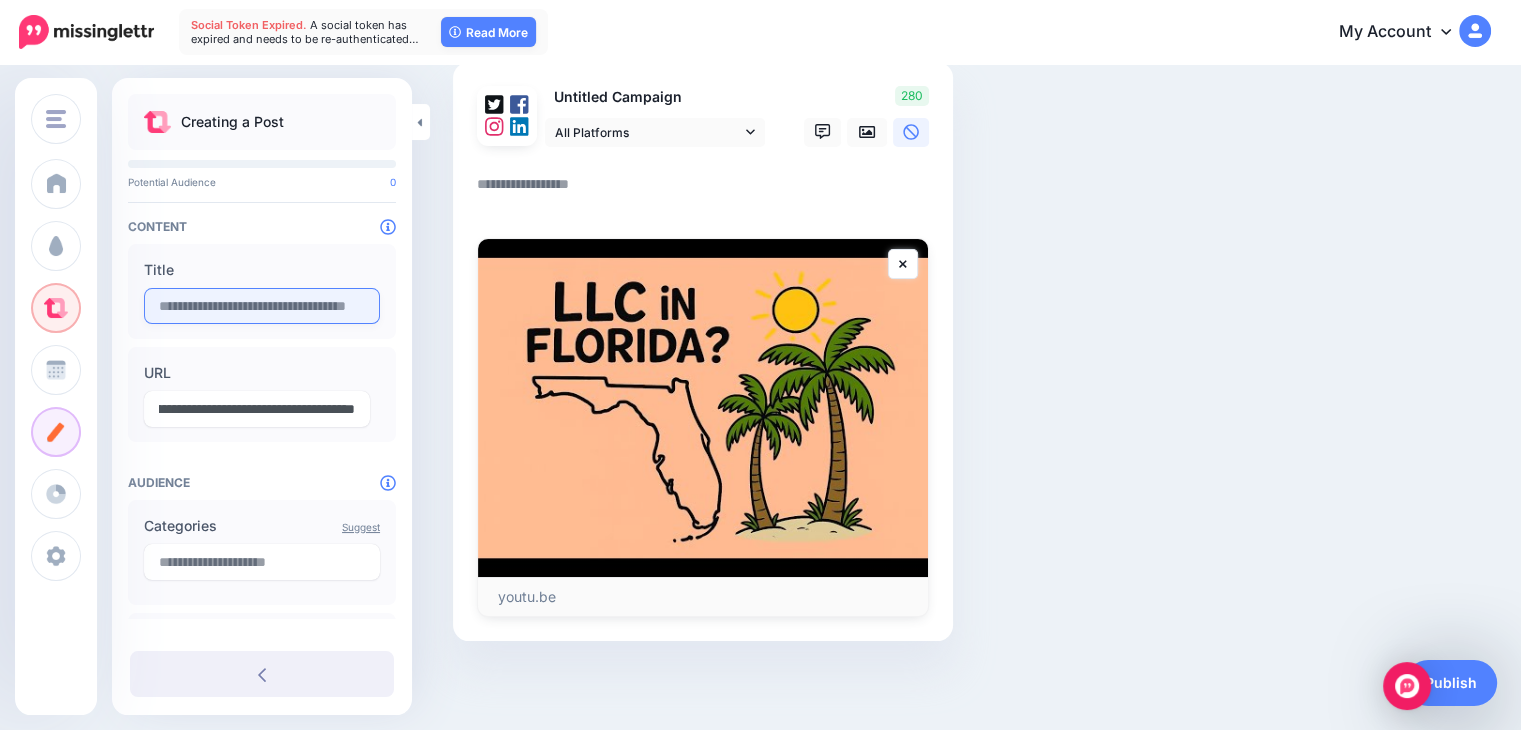 type on "**********" 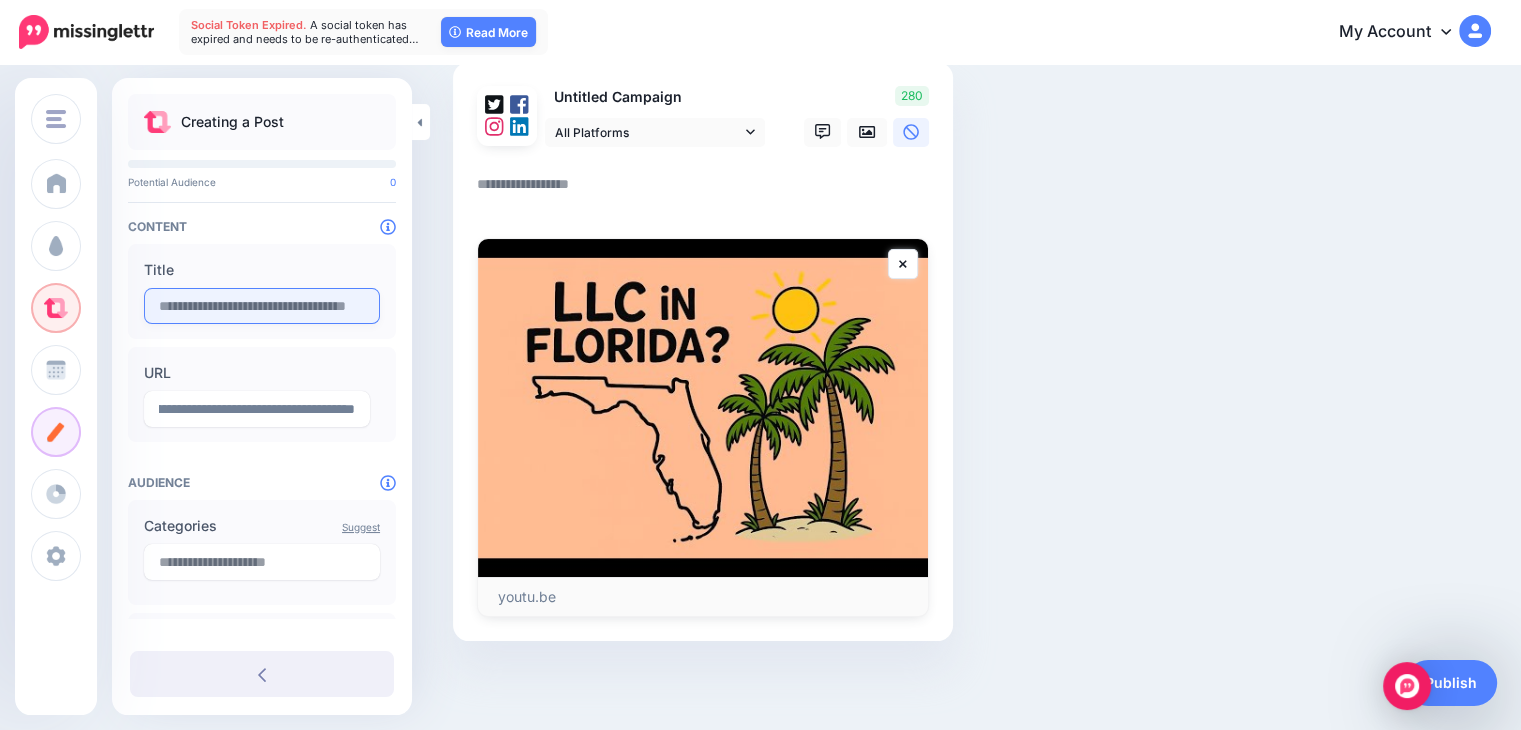 scroll, scrollTop: 0, scrollLeft: 0, axis: both 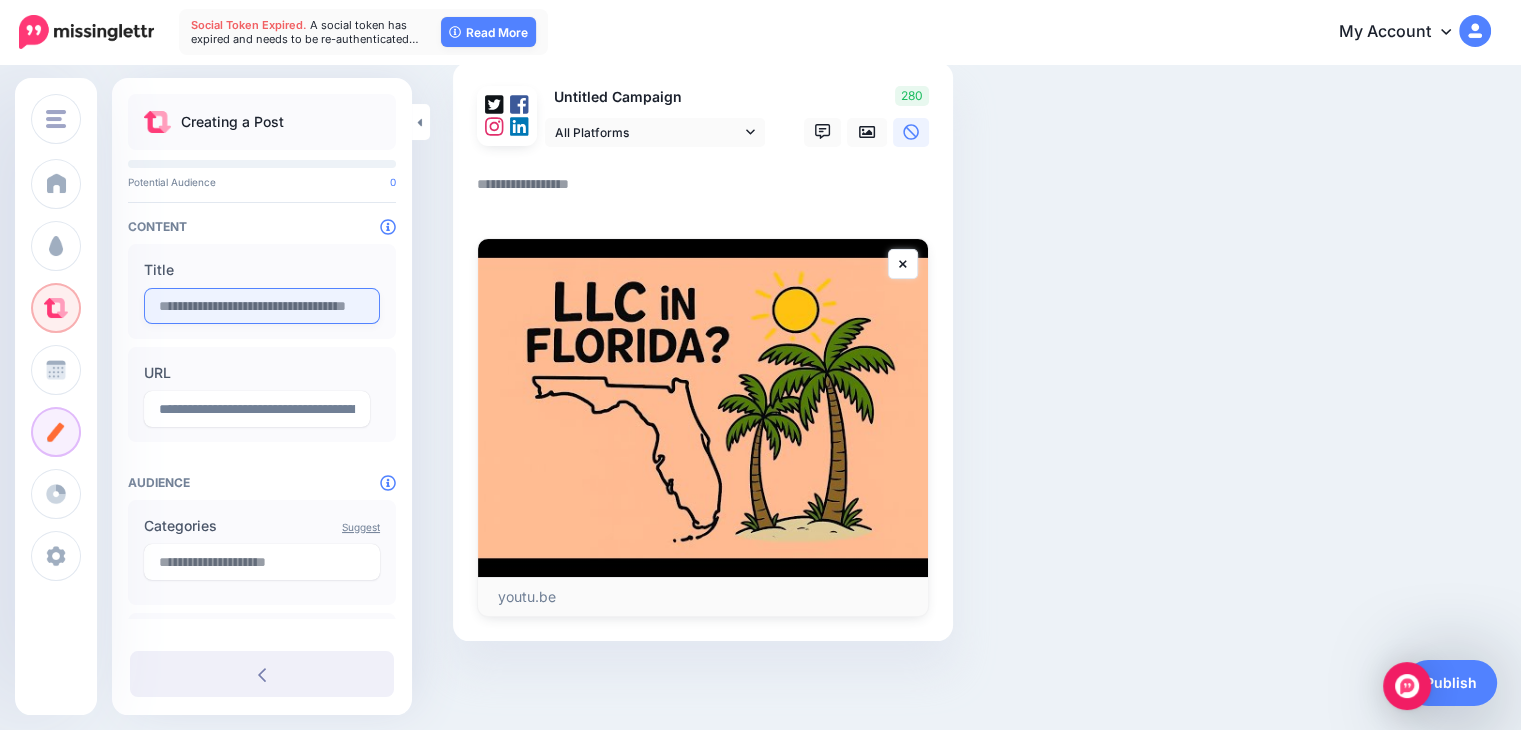 click at bounding box center (262, 306) 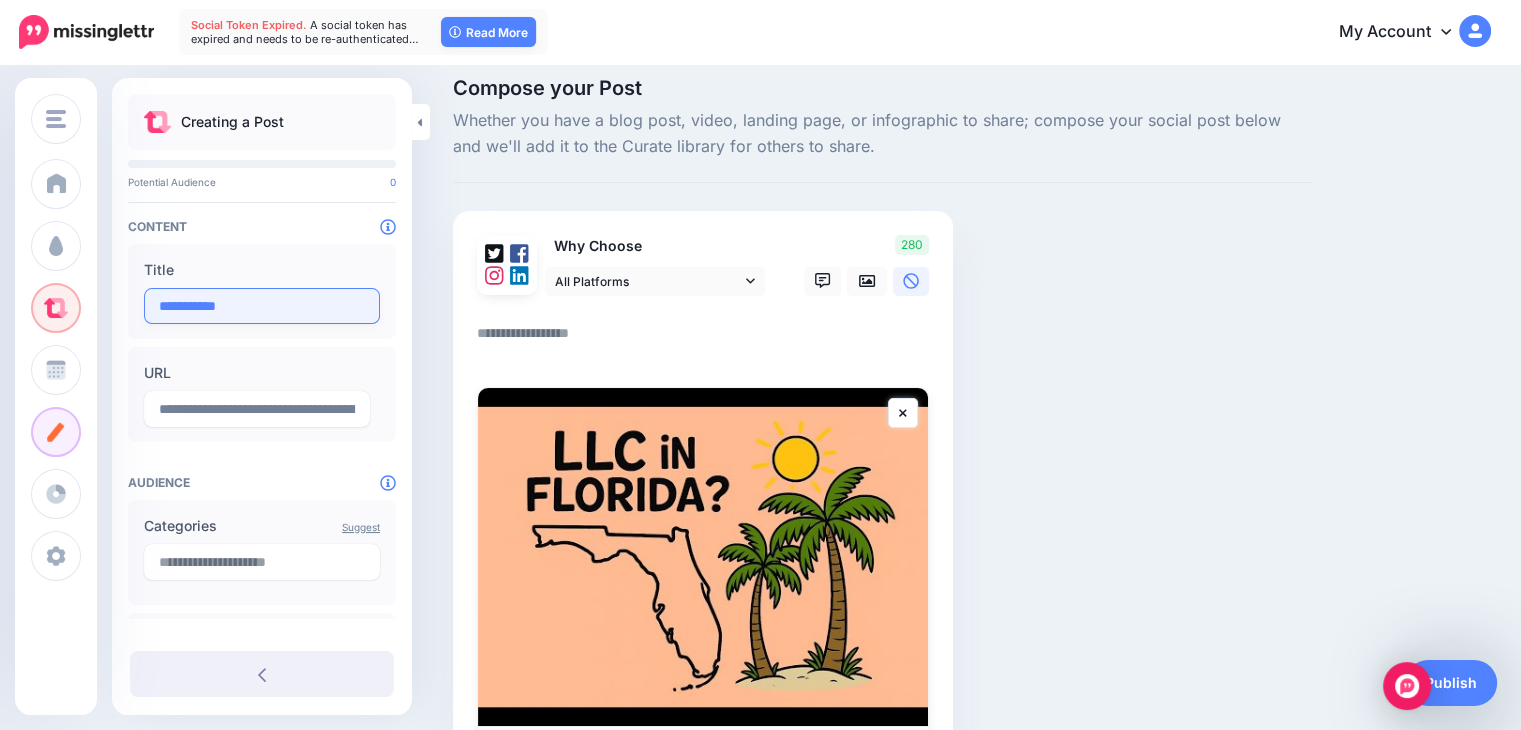 scroll, scrollTop: 168, scrollLeft: 0, axis: vertical 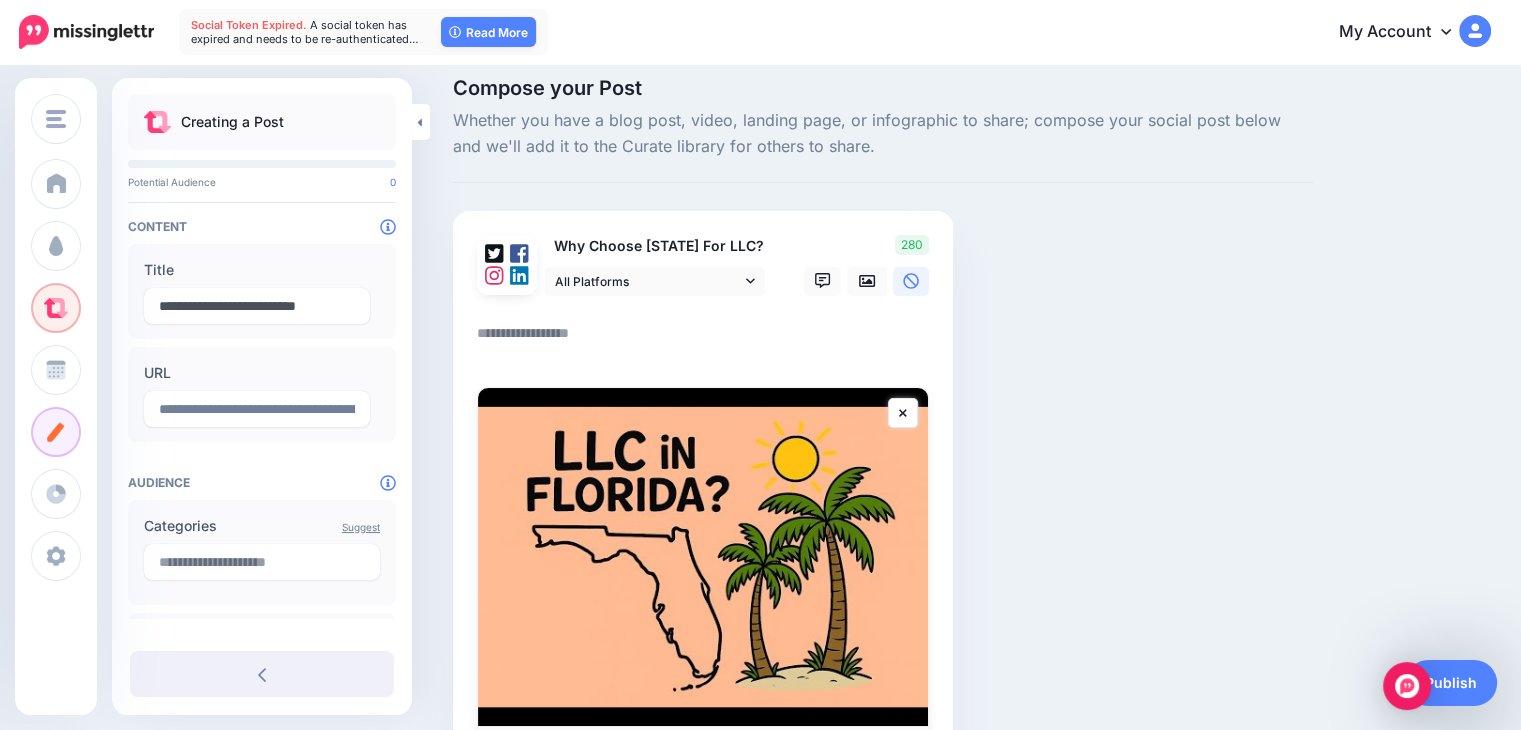 type on "**********" 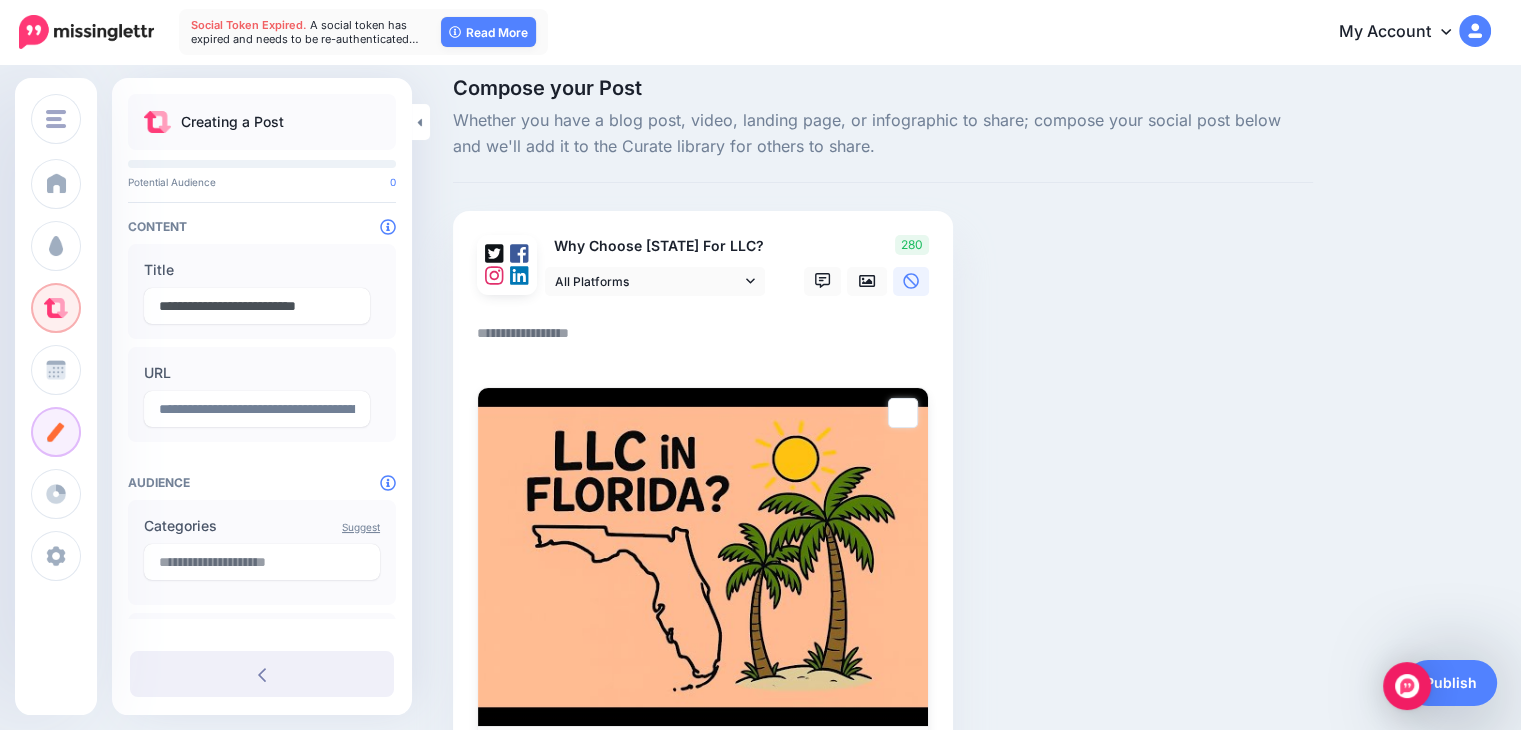 scroll, scrollTop: 168, scrollLeft: 0, axis: vertical 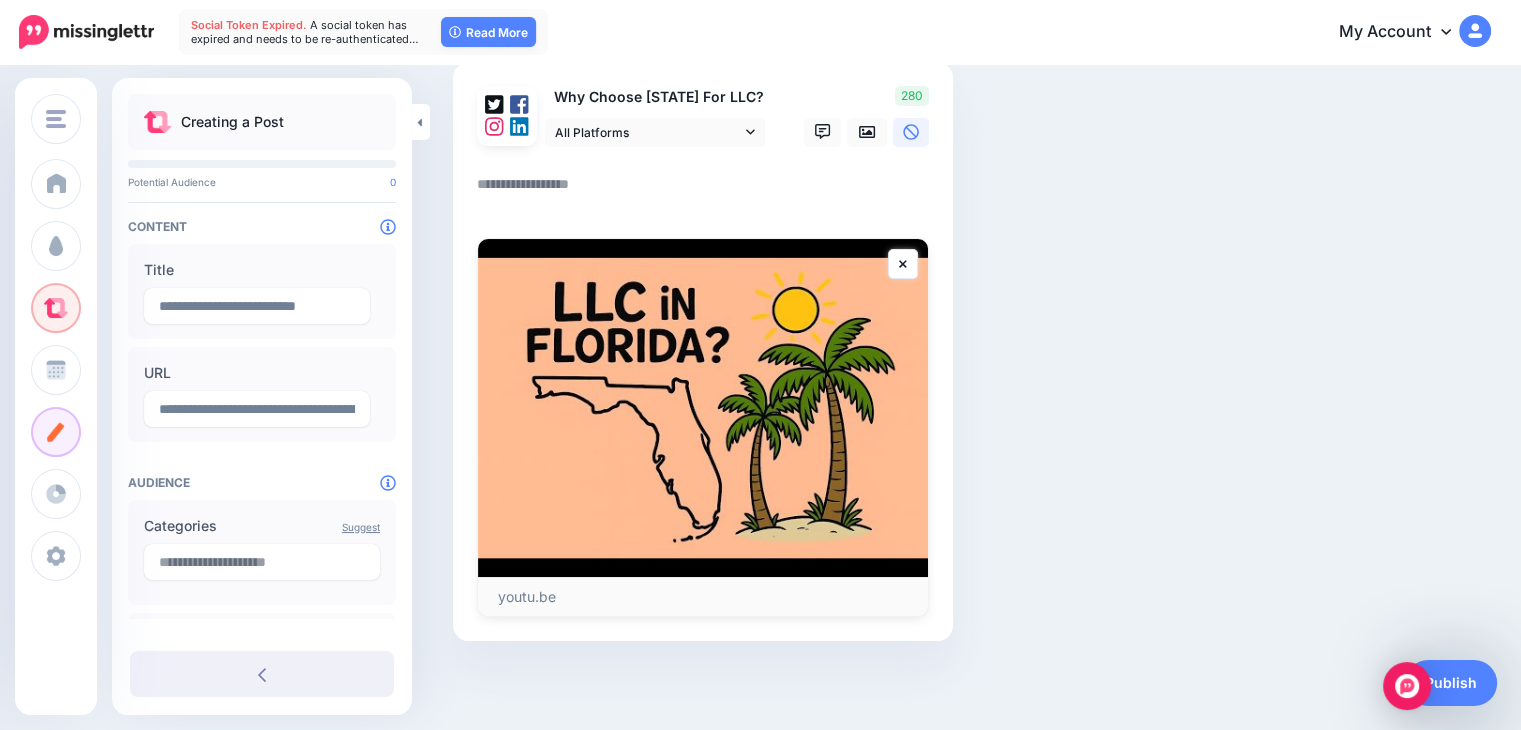 click at bounding box center (707, 191) 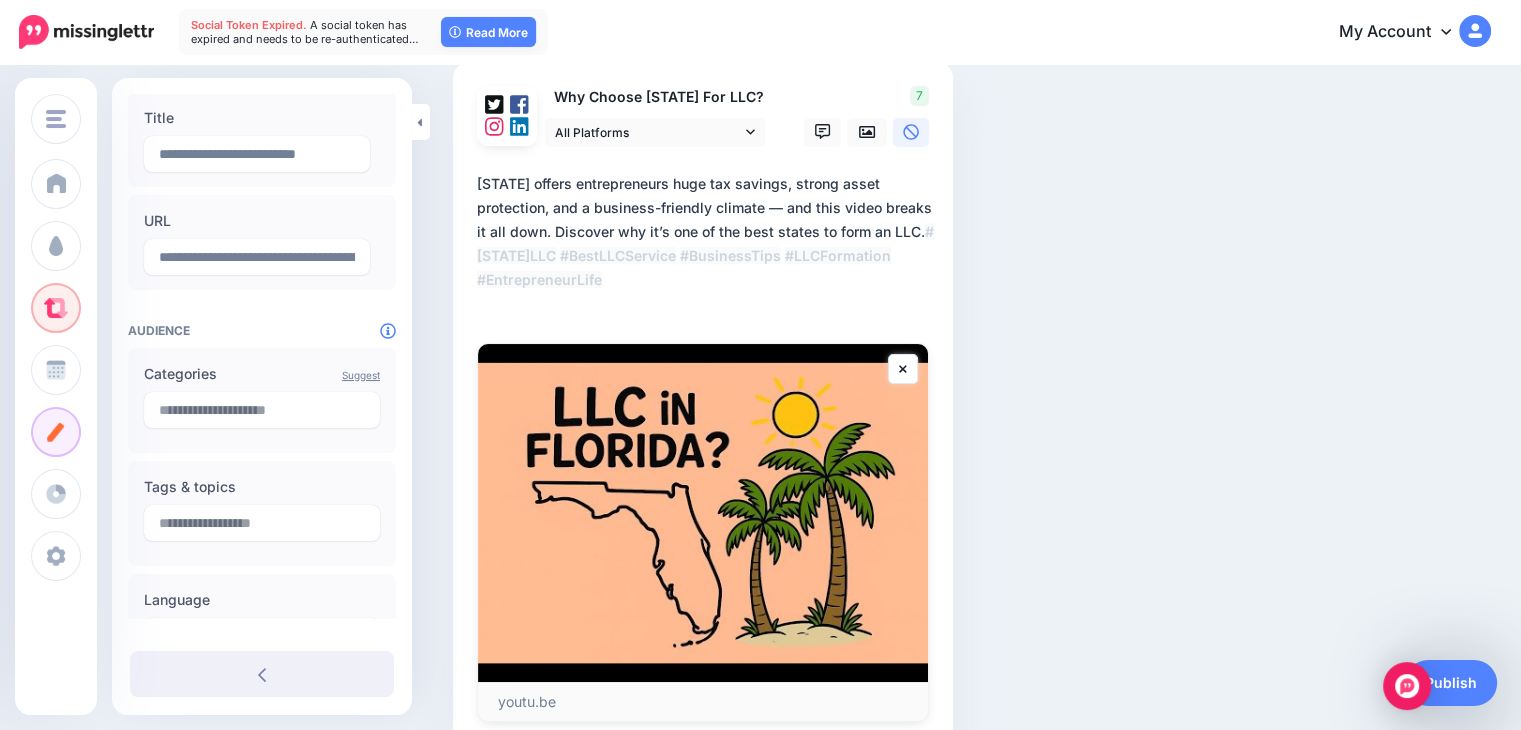 scroll, scrollTop: 264, scrollLeft: 0, axis: vertical 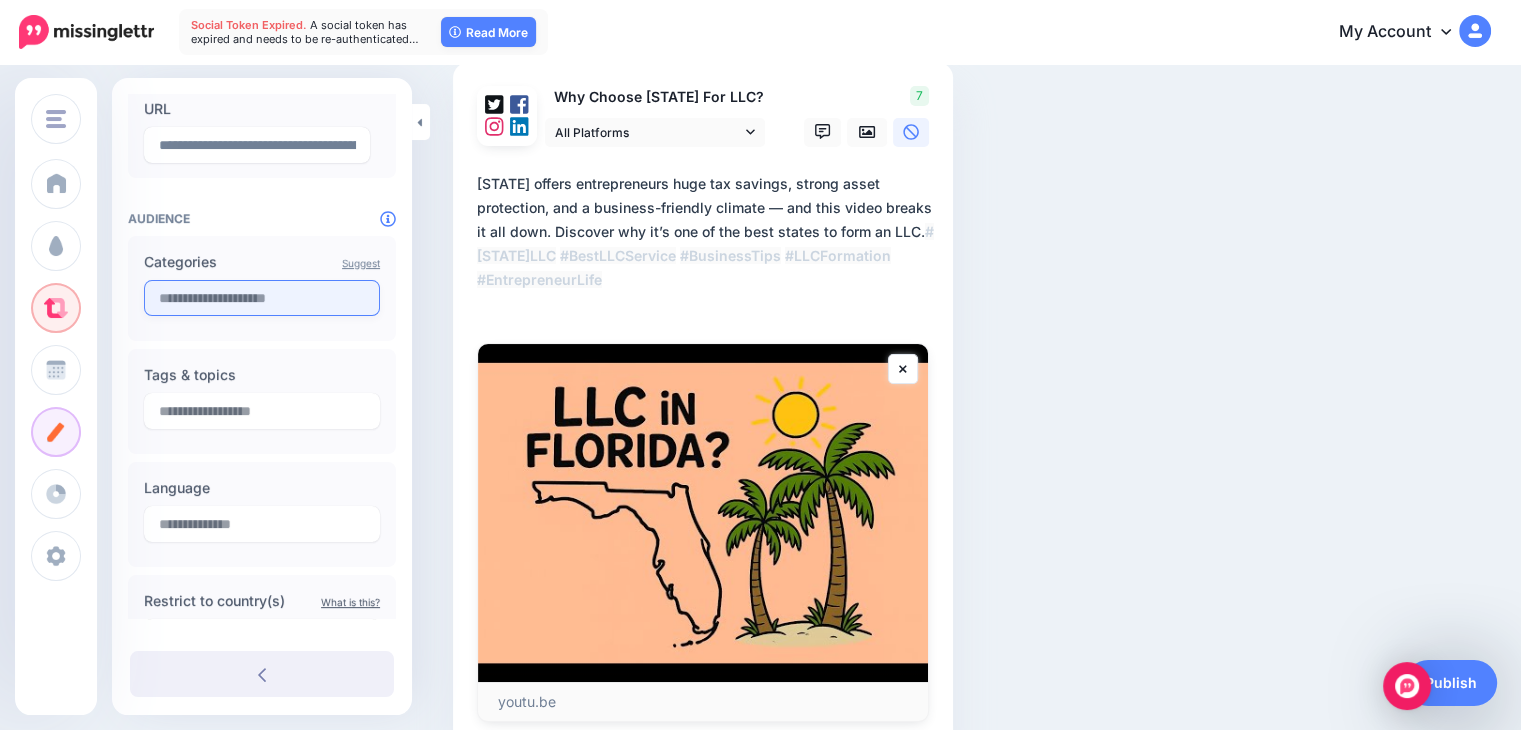 type on "**********" 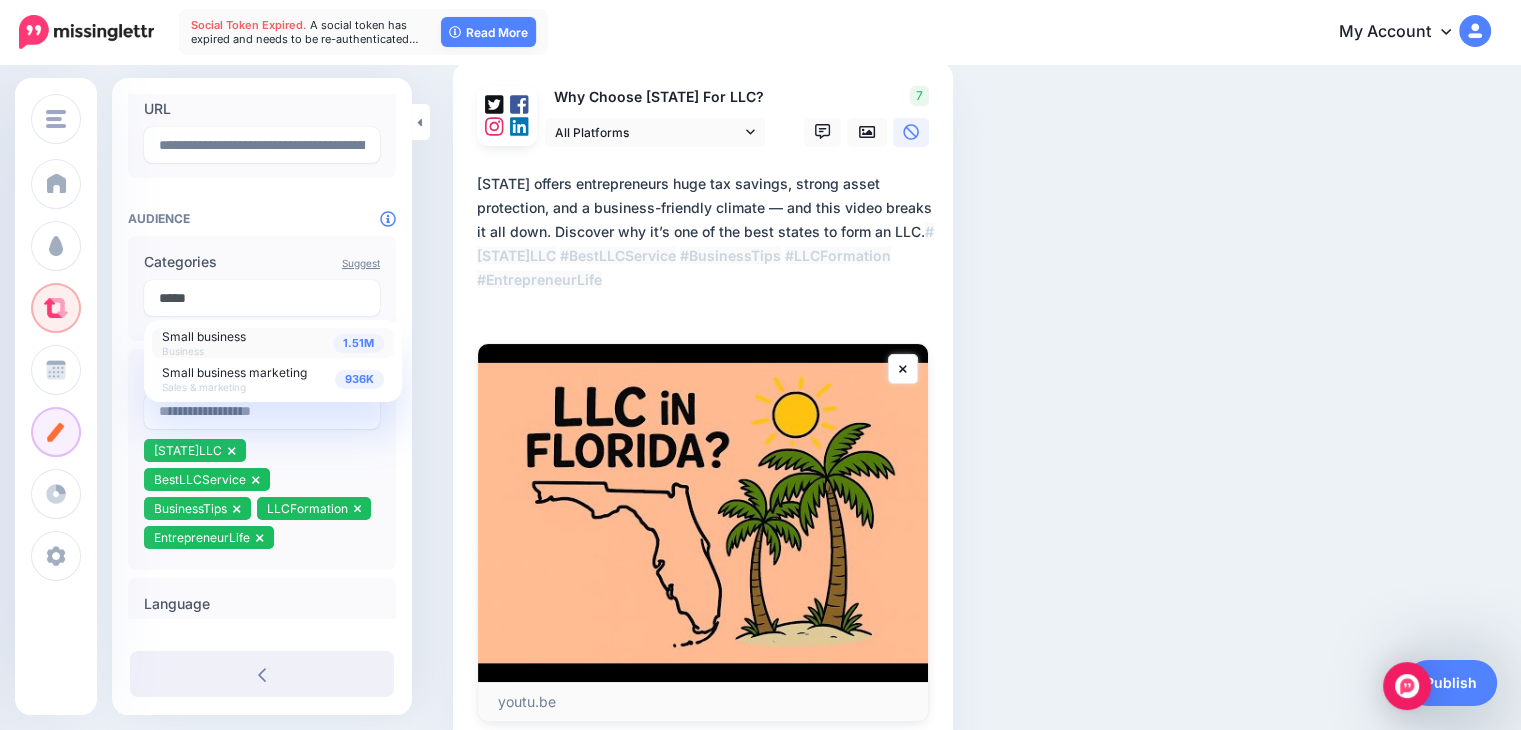 type on "*****" 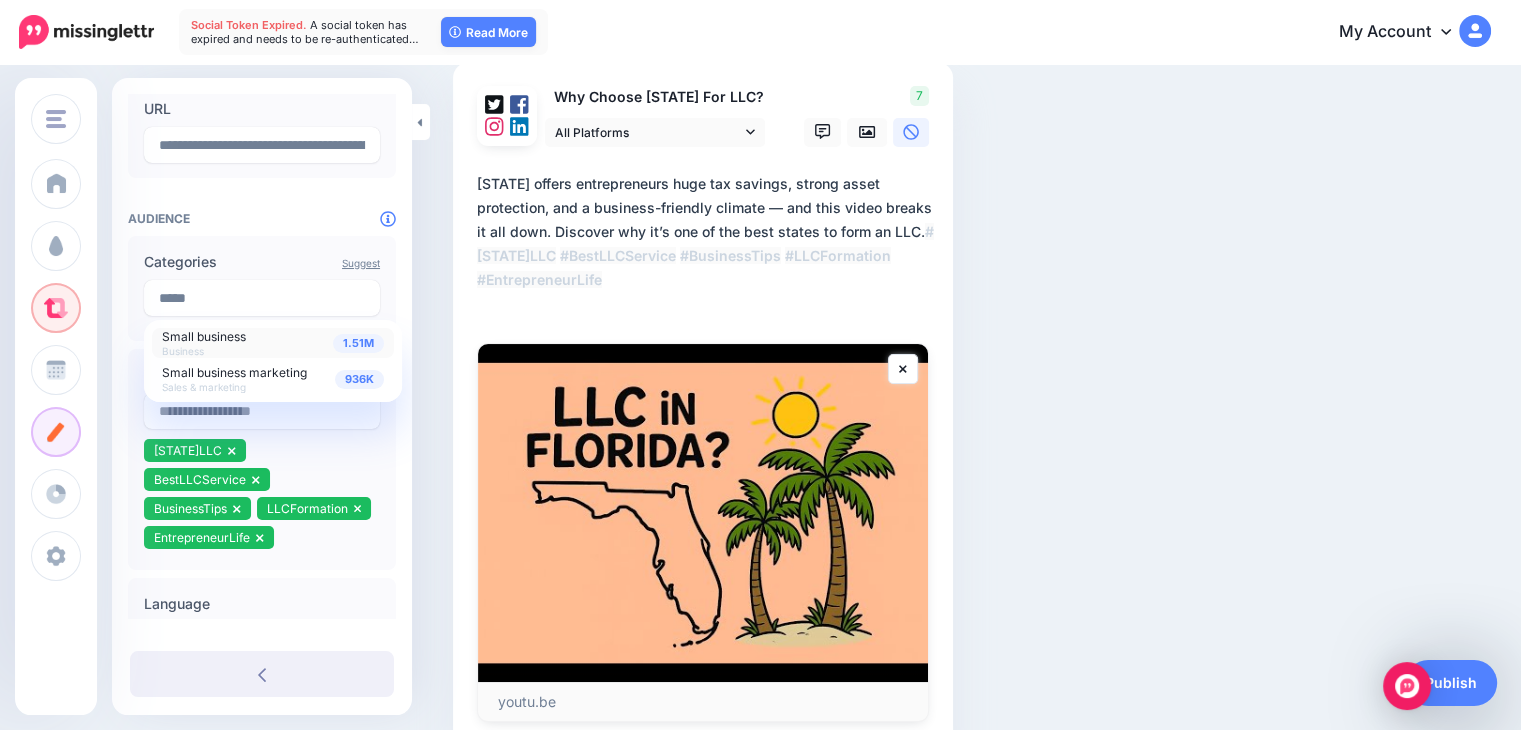 click on "1.51M
Small business
Business" at bounding box center [273, 343] 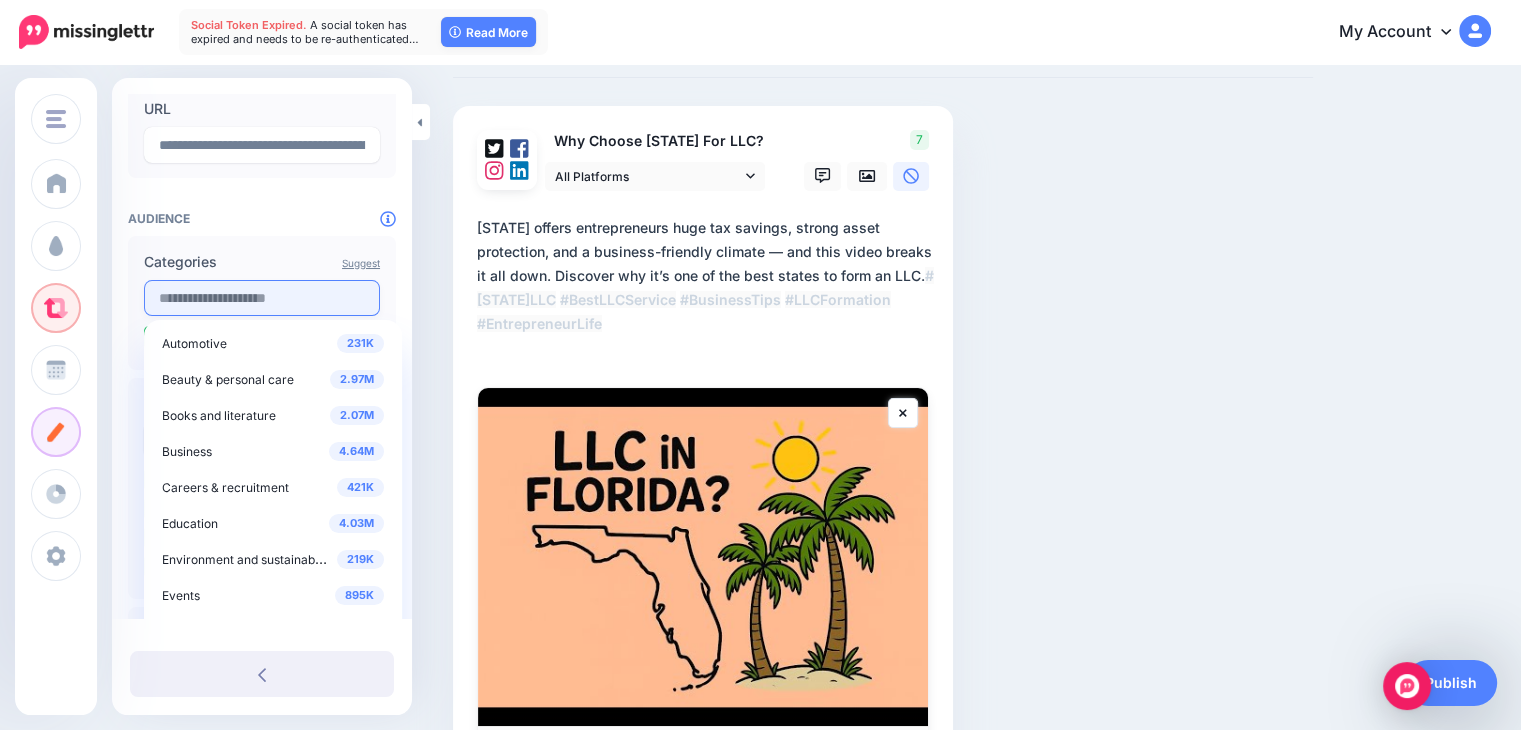 click at bounding box center (262, 298) 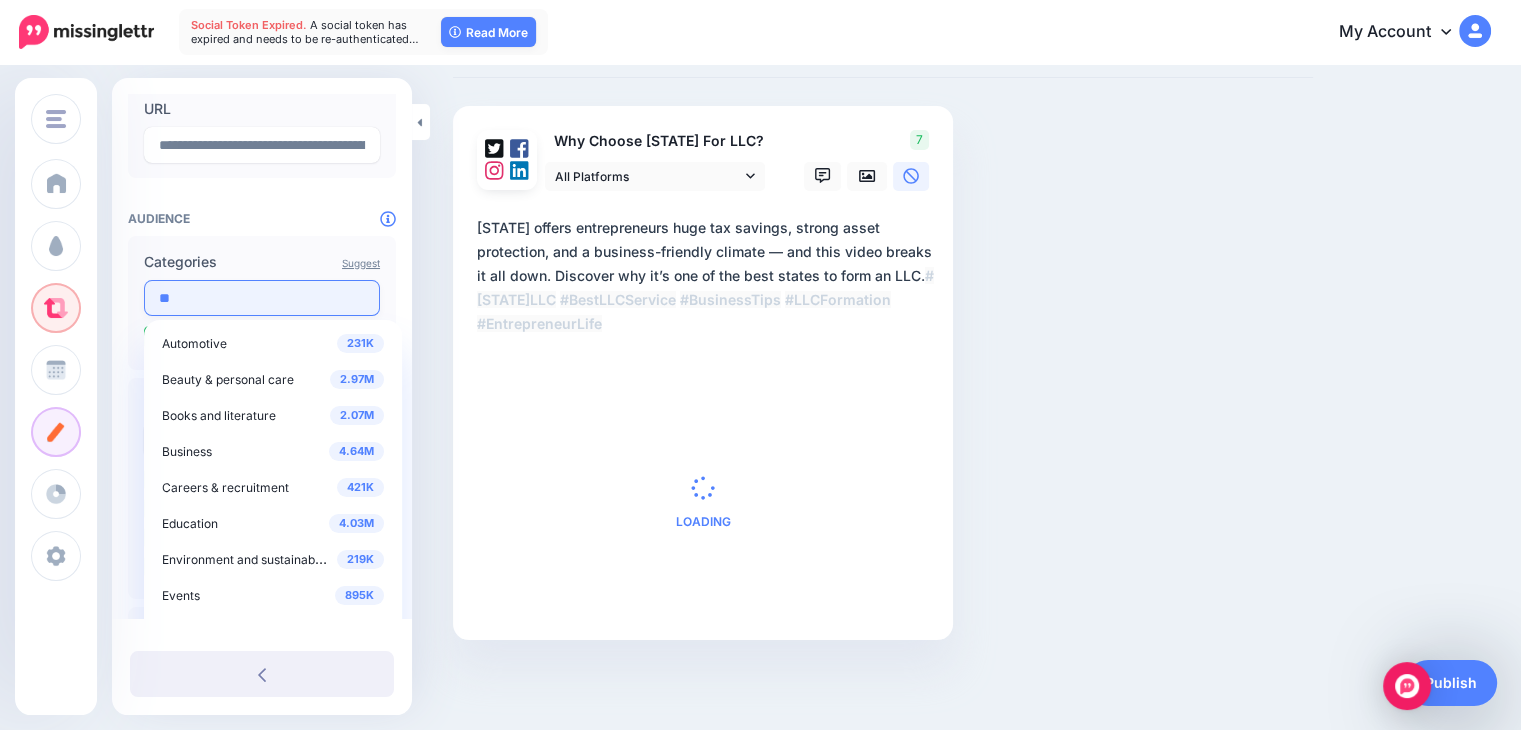 scroll, scrollTop: 168, scrollLeft: 0, axis: vertical 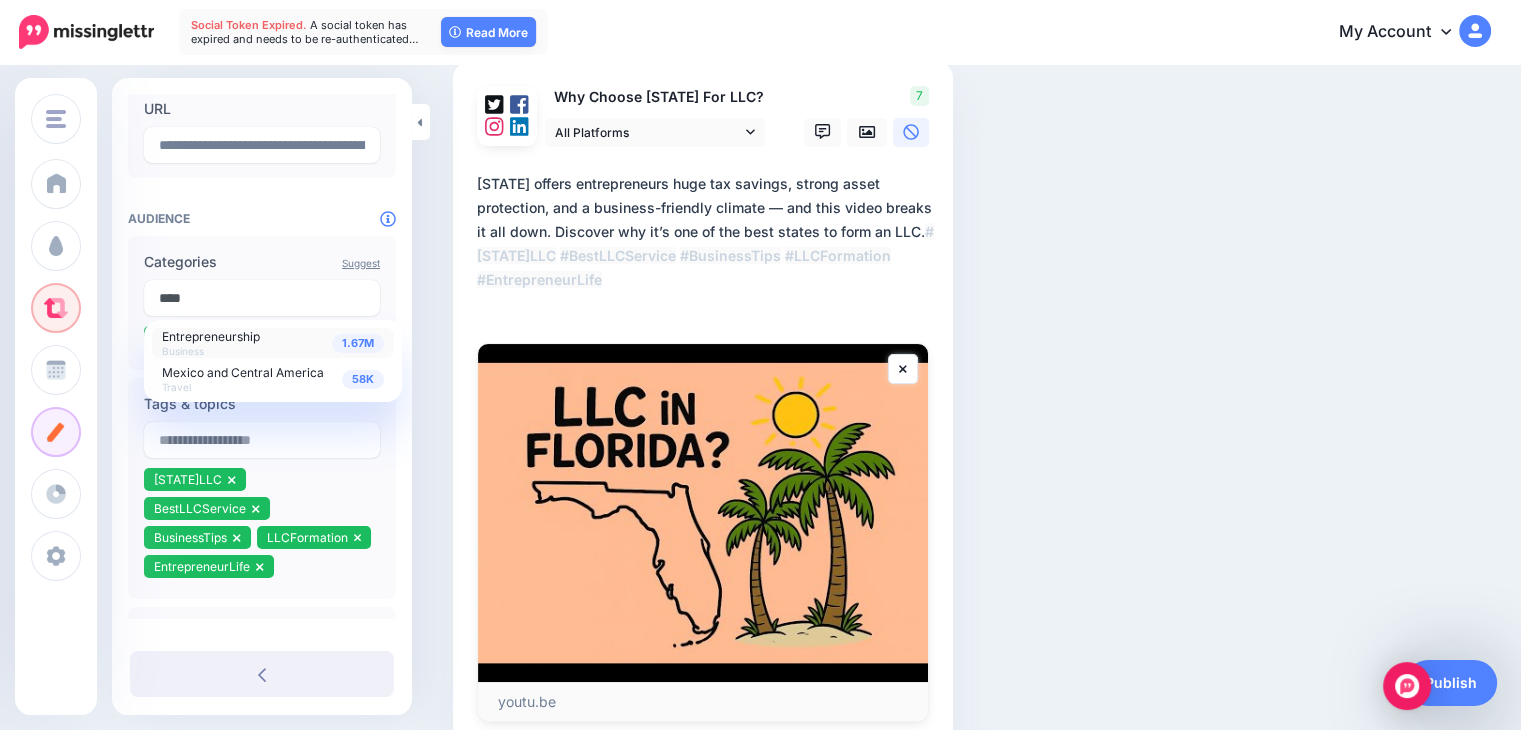 type on "****" 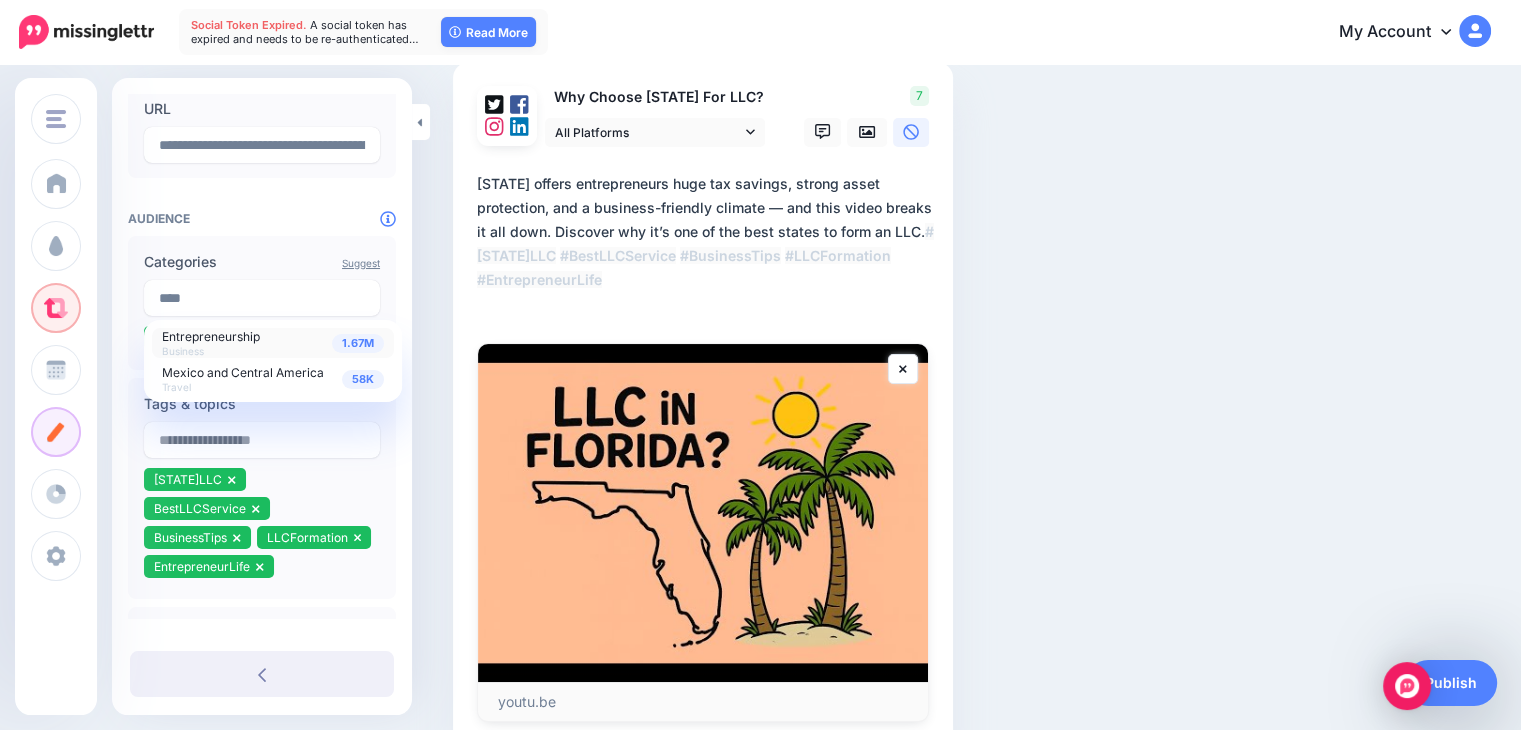 click on "1.67M
Entrepreneurship
Business" at bounding box center [273, 343] 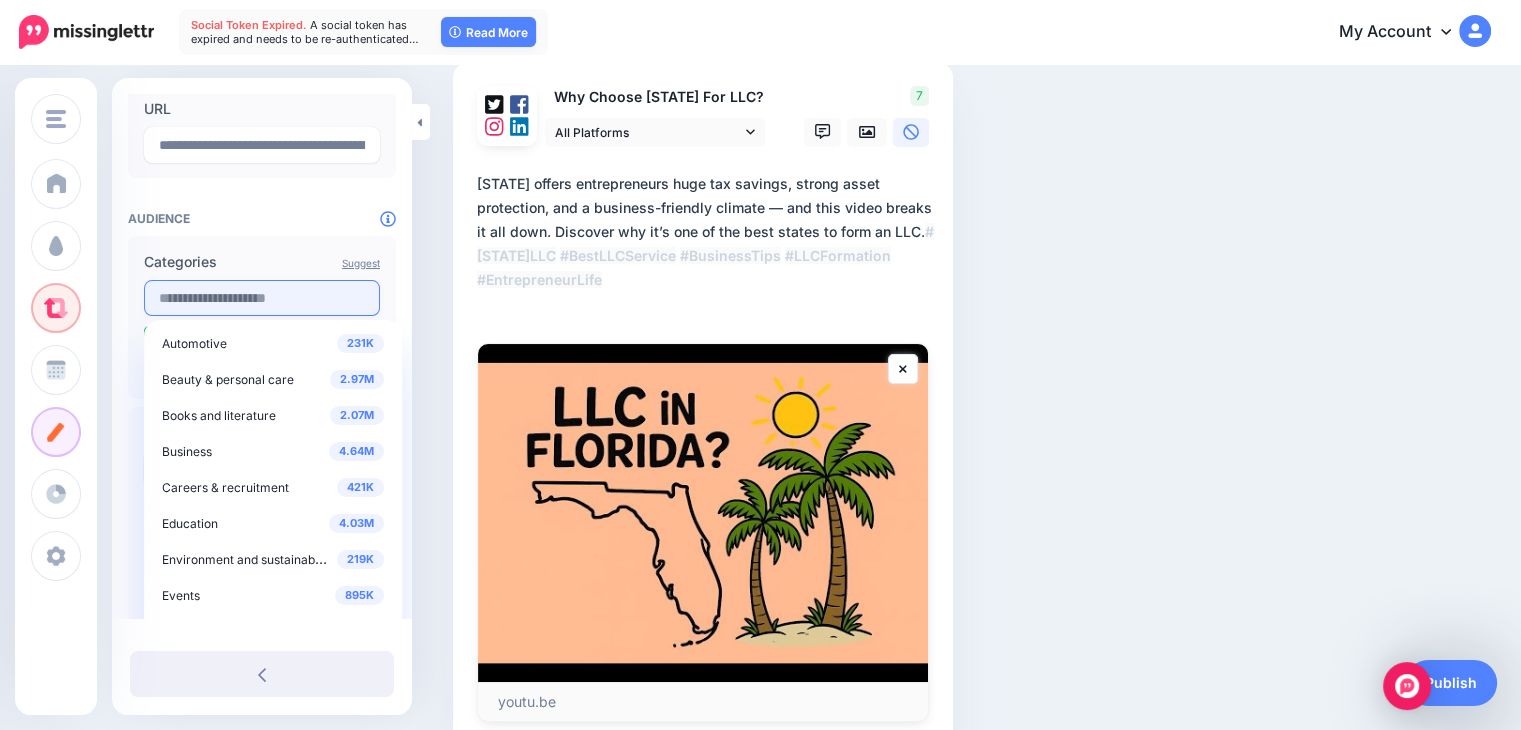 click at bounding box center [262, 298] 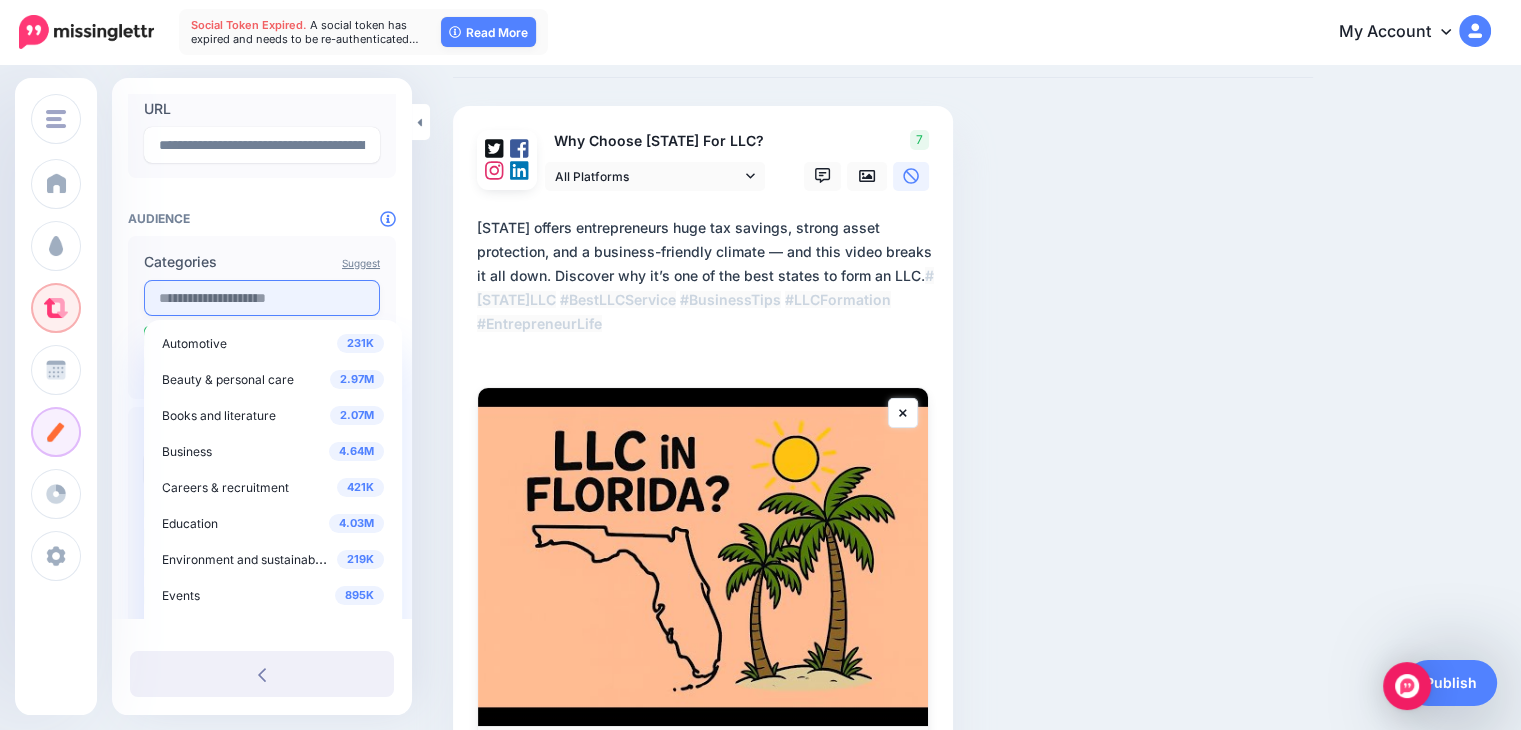 scroll, scrollTop: 168, scrollLeft: 0, axis: vertical 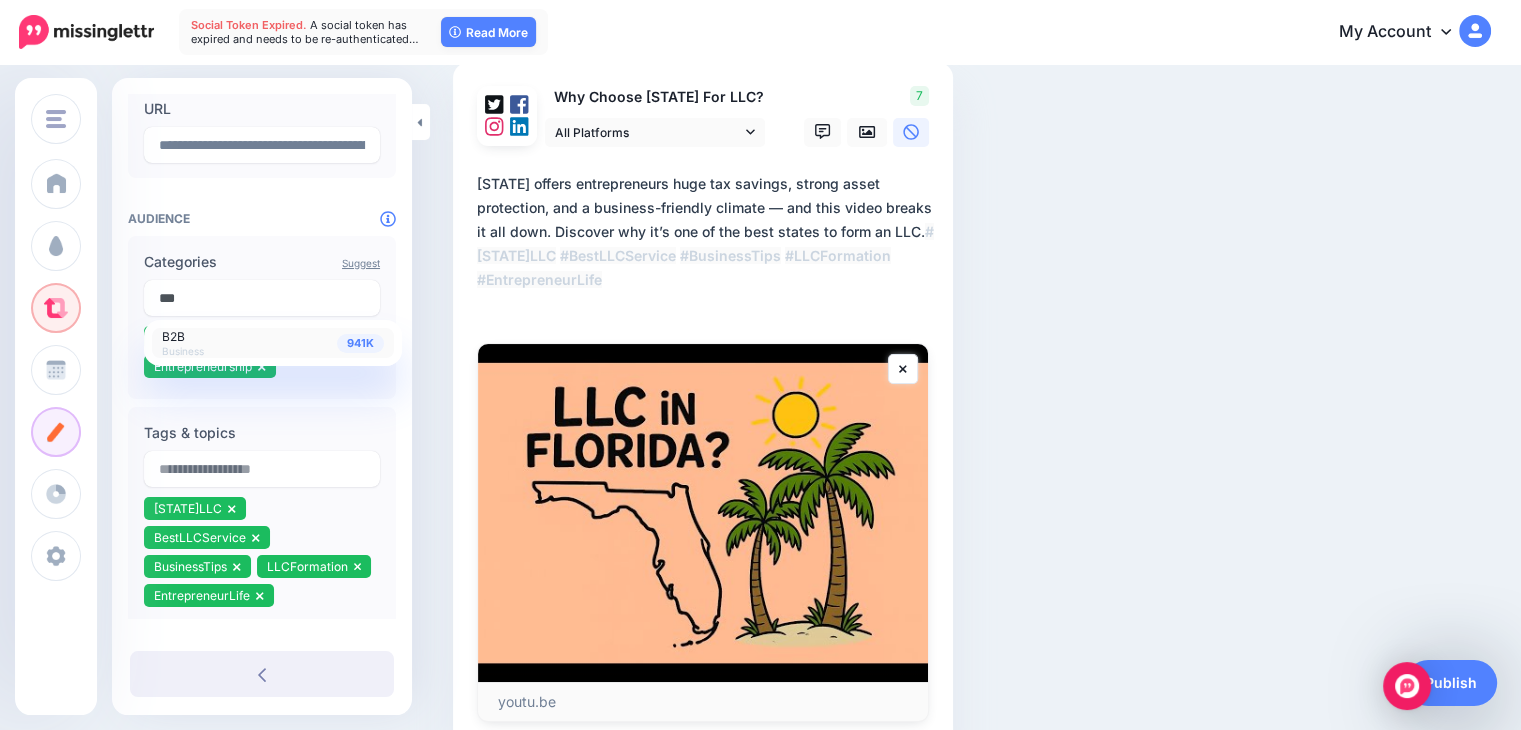 type on "***" 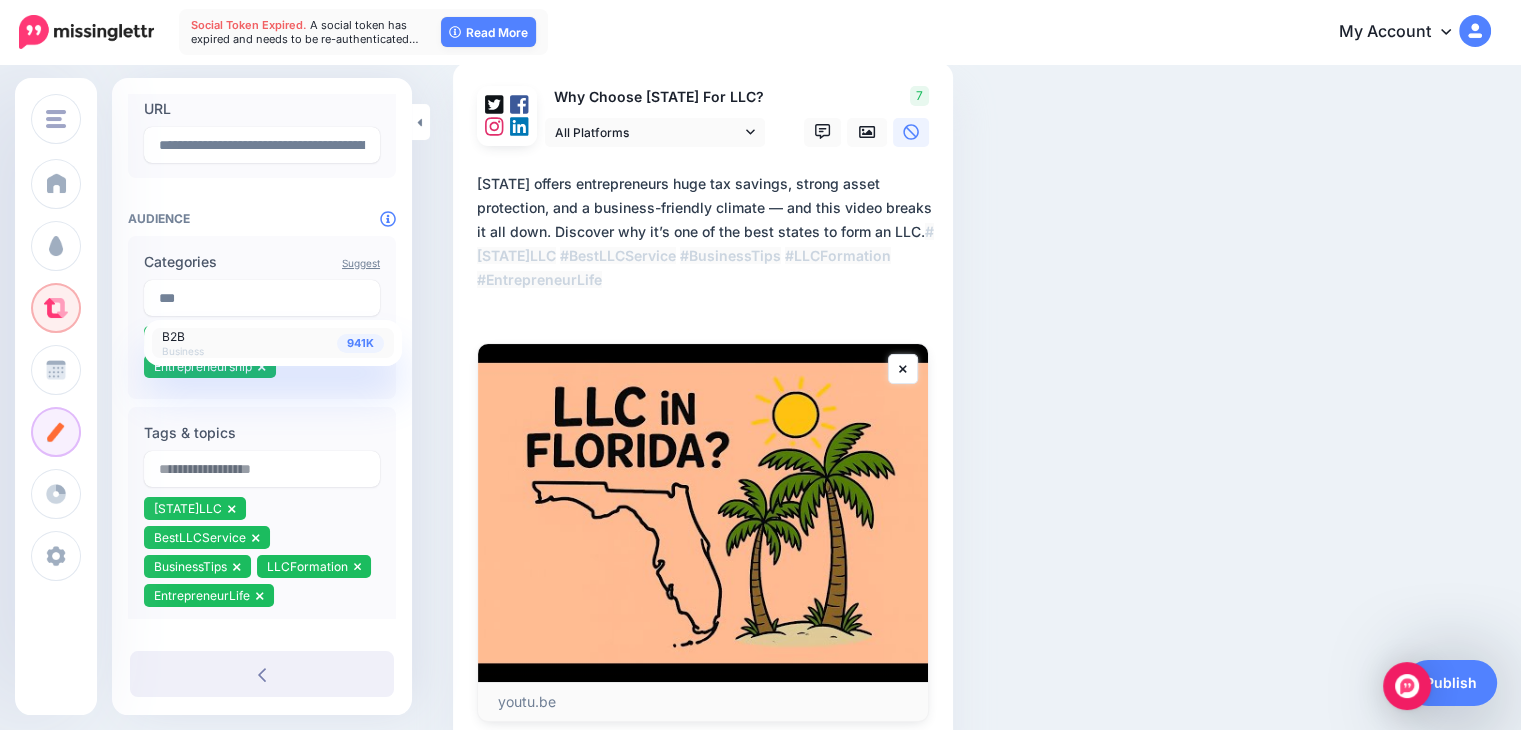 click on "941K
B2B
Business" at bounding box center [273, 343] 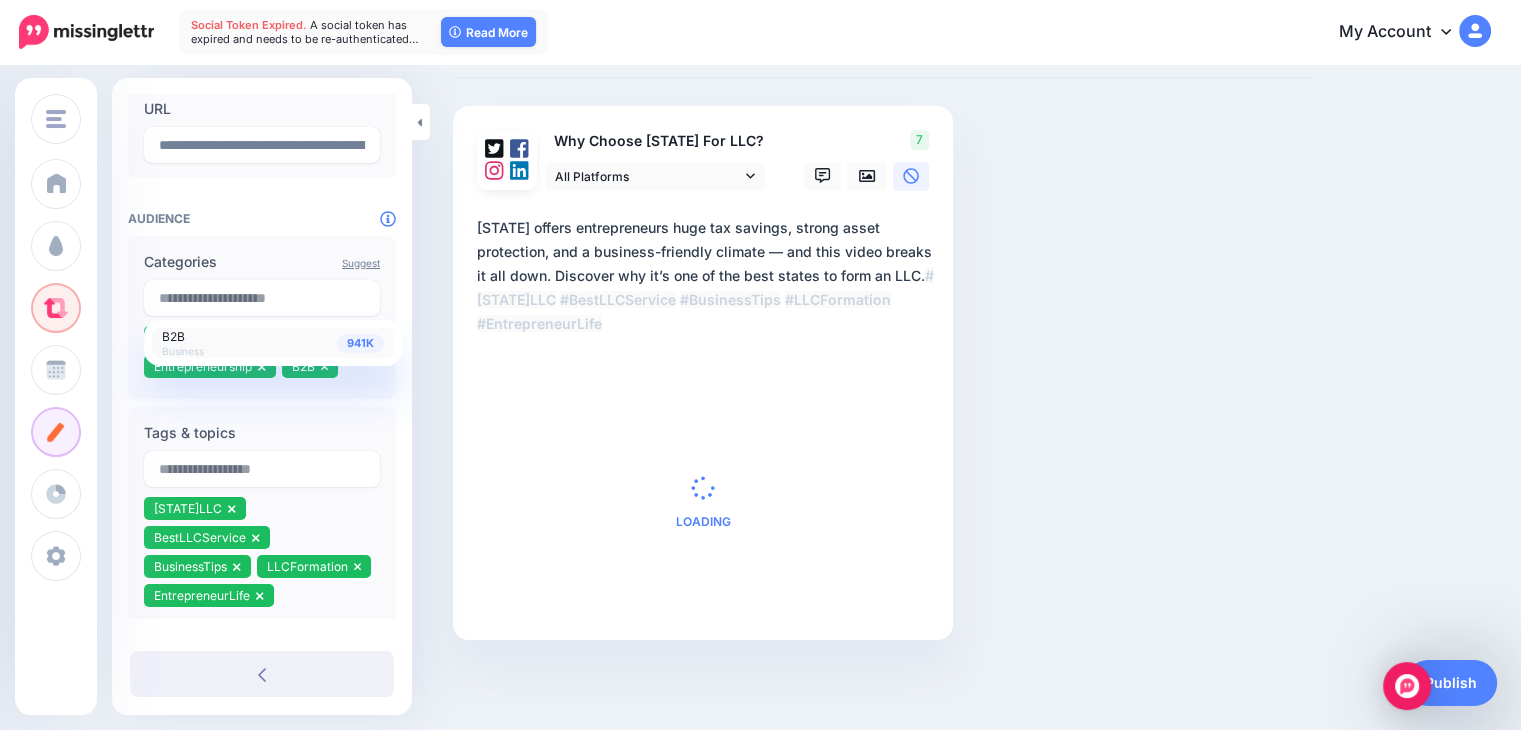 scroll, scrollTop: 124, scrollLeft: 0, axis: vertical 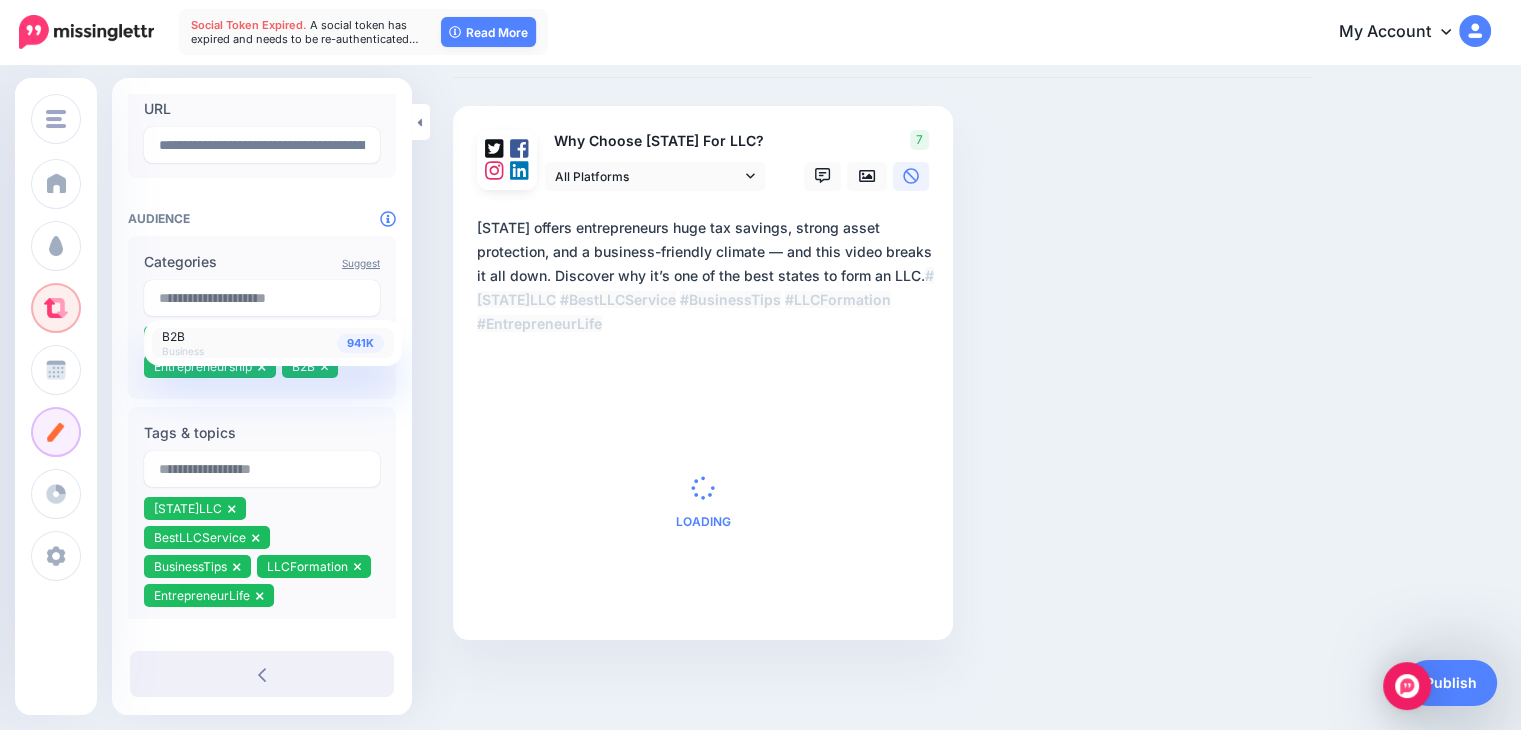 click on "**********" at bounding box center (262, 354) 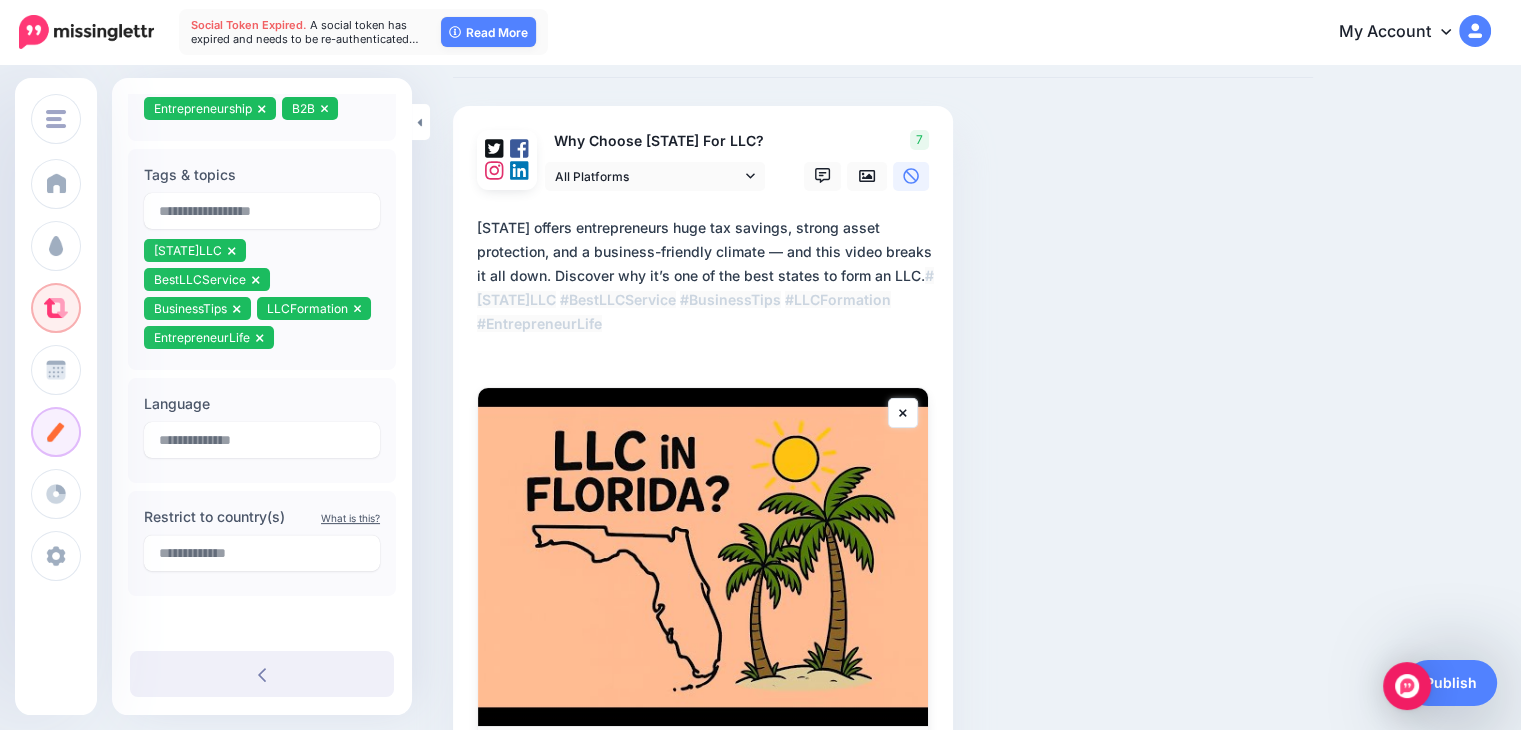 scroll, scrollTop: 552, scrollLeft: 0, axis: vertical 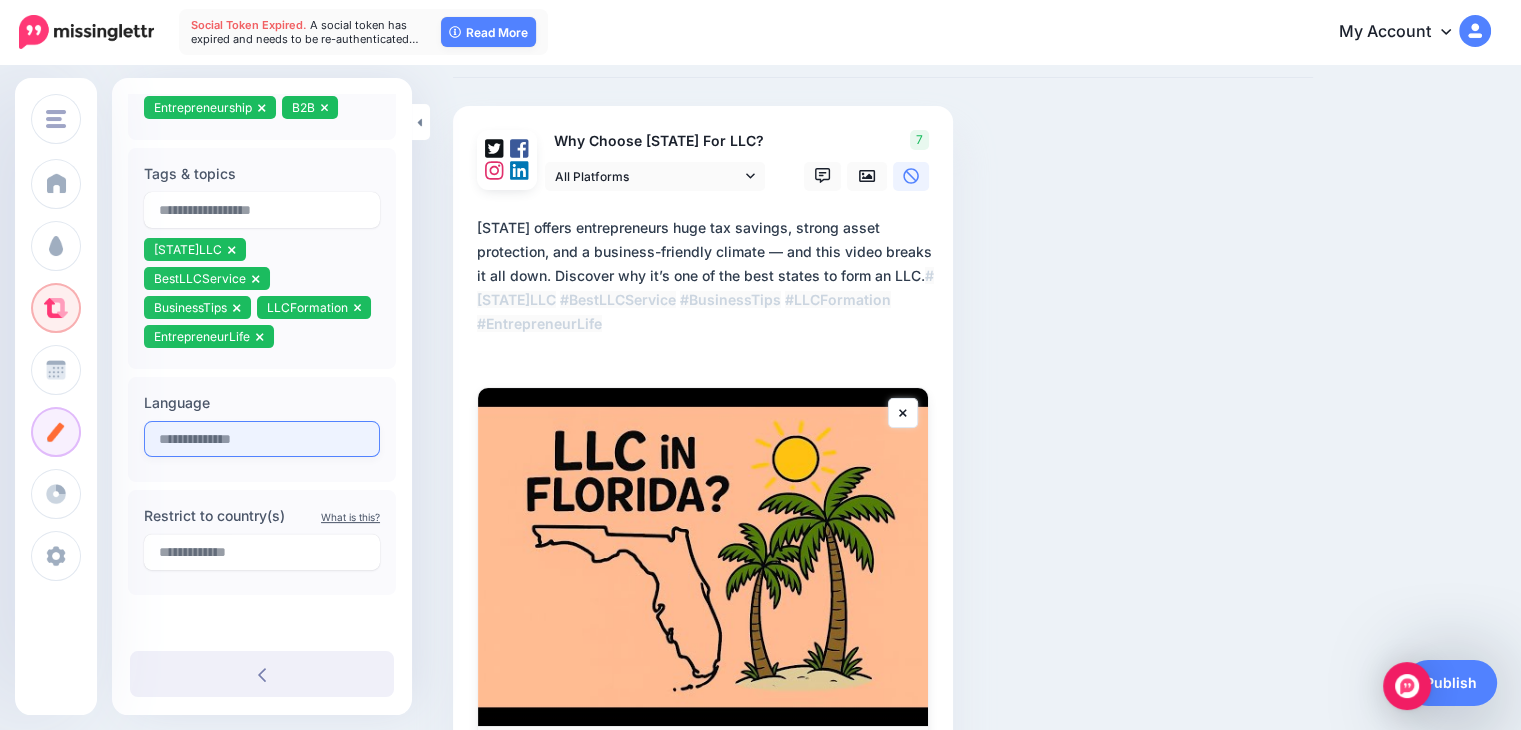 click on "Language" at bounding box center [262, 429] 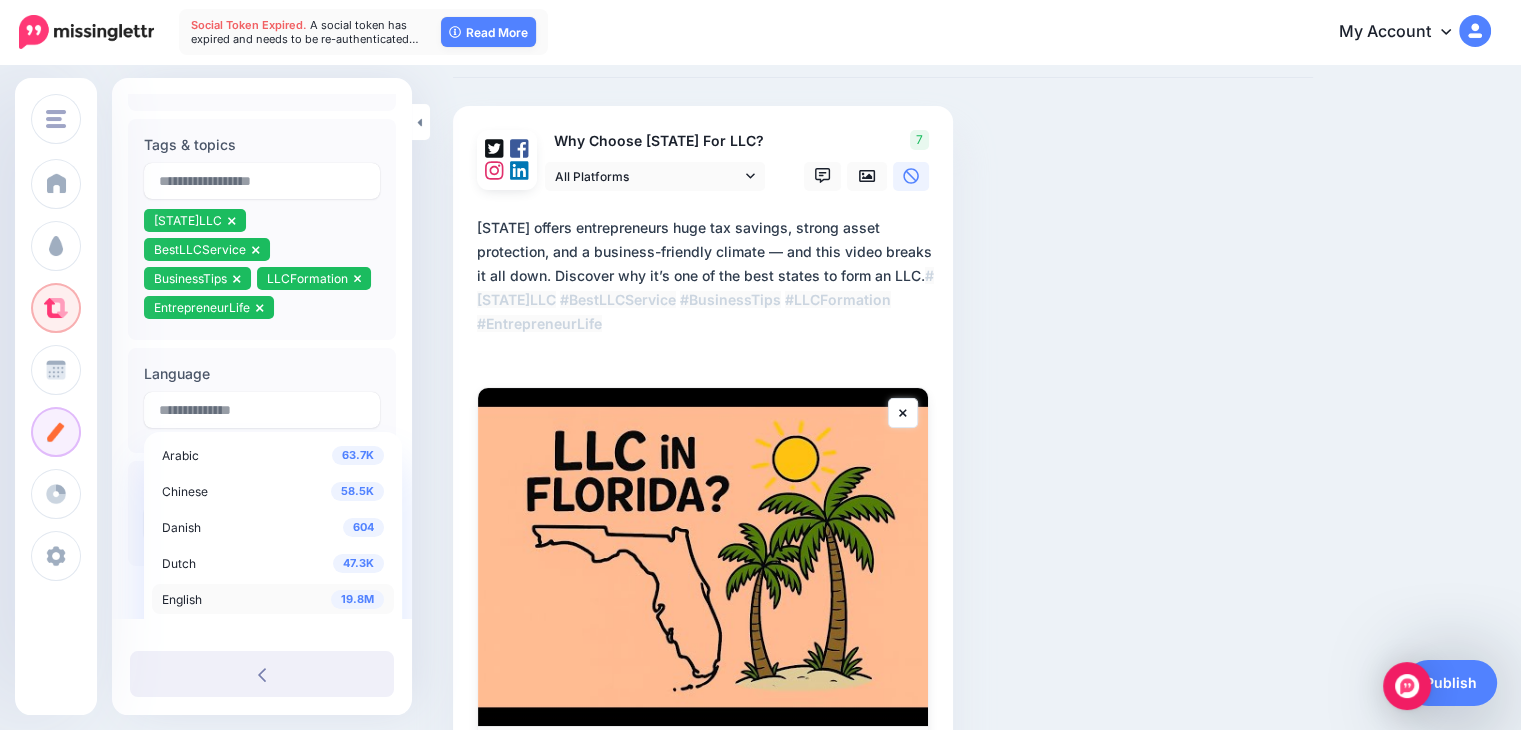 click on "19.8M
English" at bounding box center (273, 599) 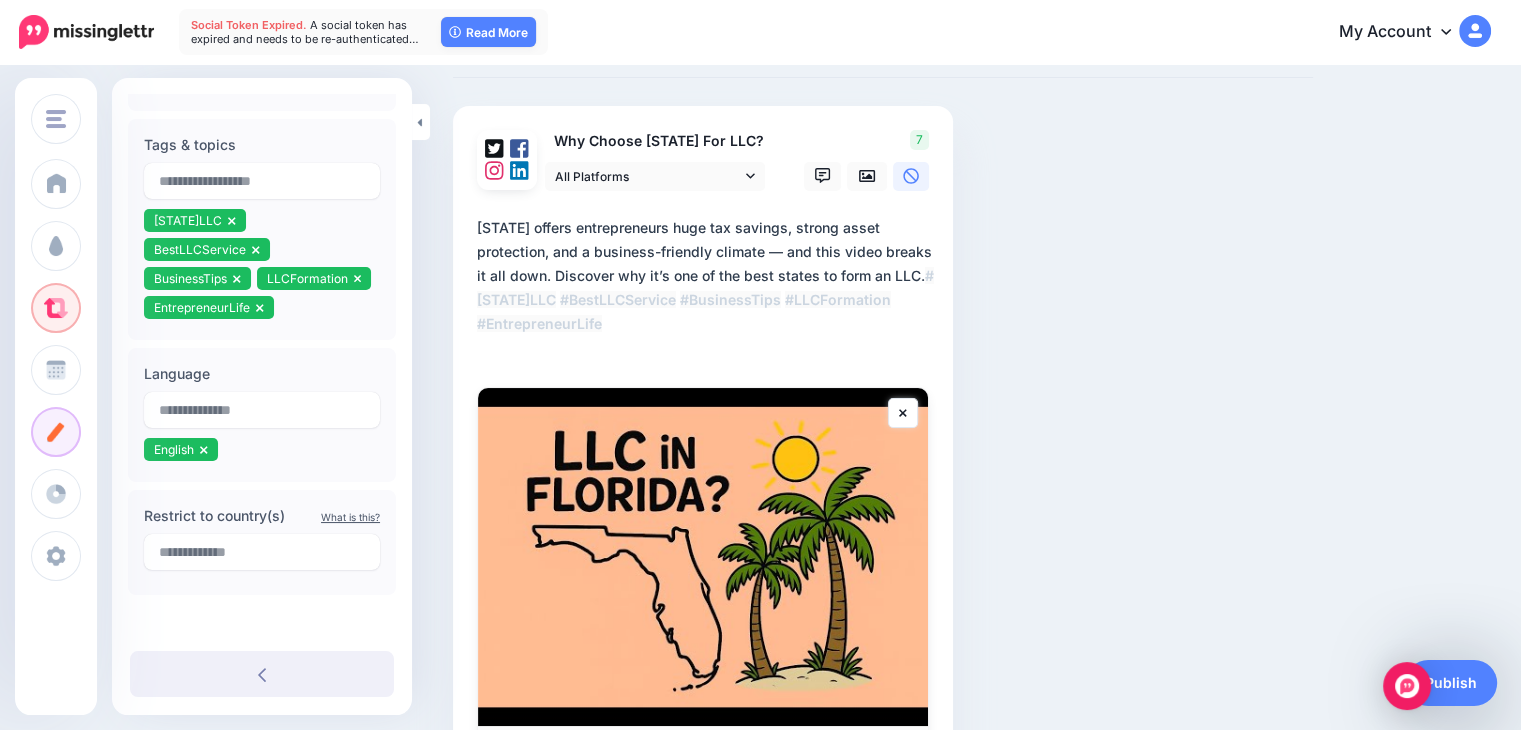 scroll, scrollTop: 523, scrollLeft: 0, axis: vertical 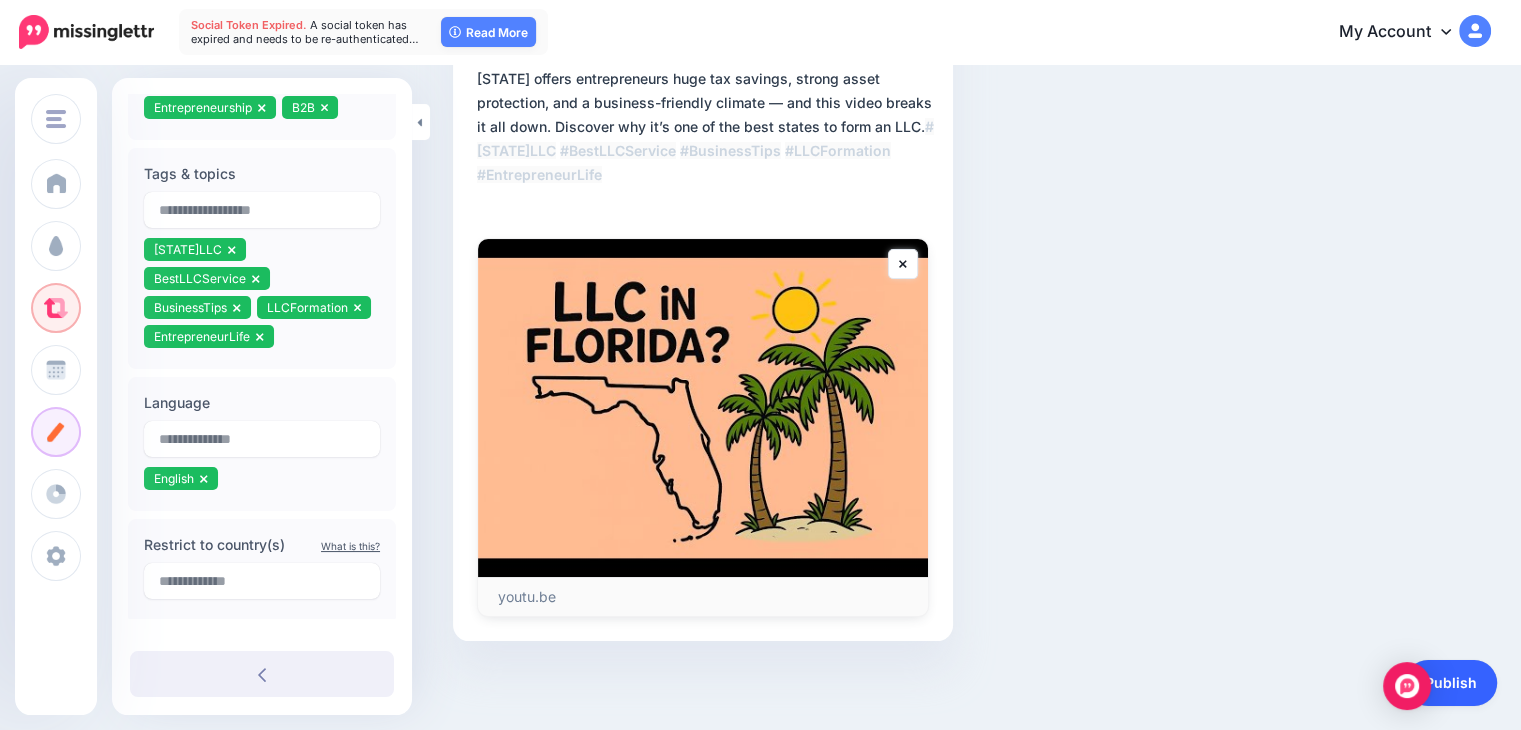 click on "Publish" at bounding box center [1451, 683] 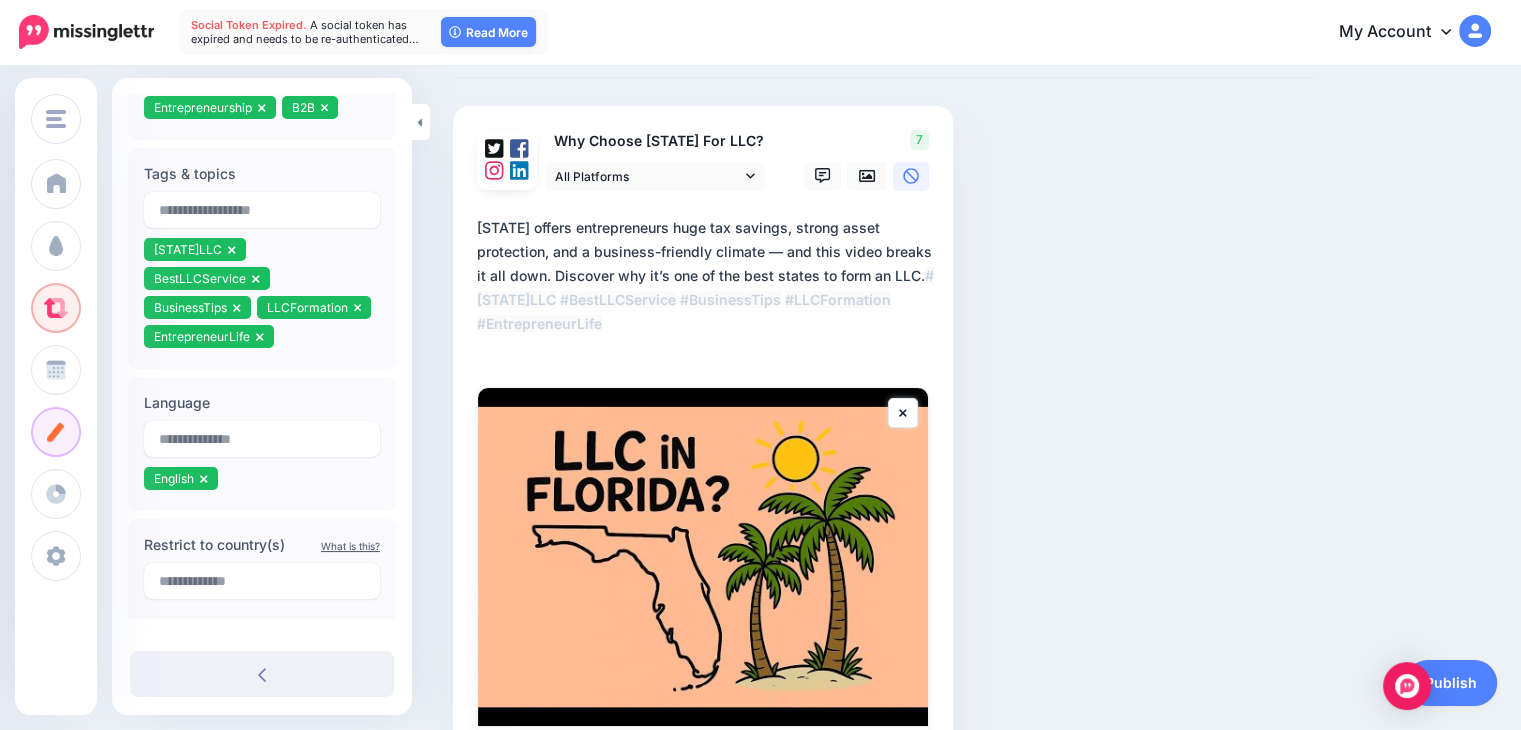 scroll, scrollTop: 273, scrollLeft: 0, axis: vertical 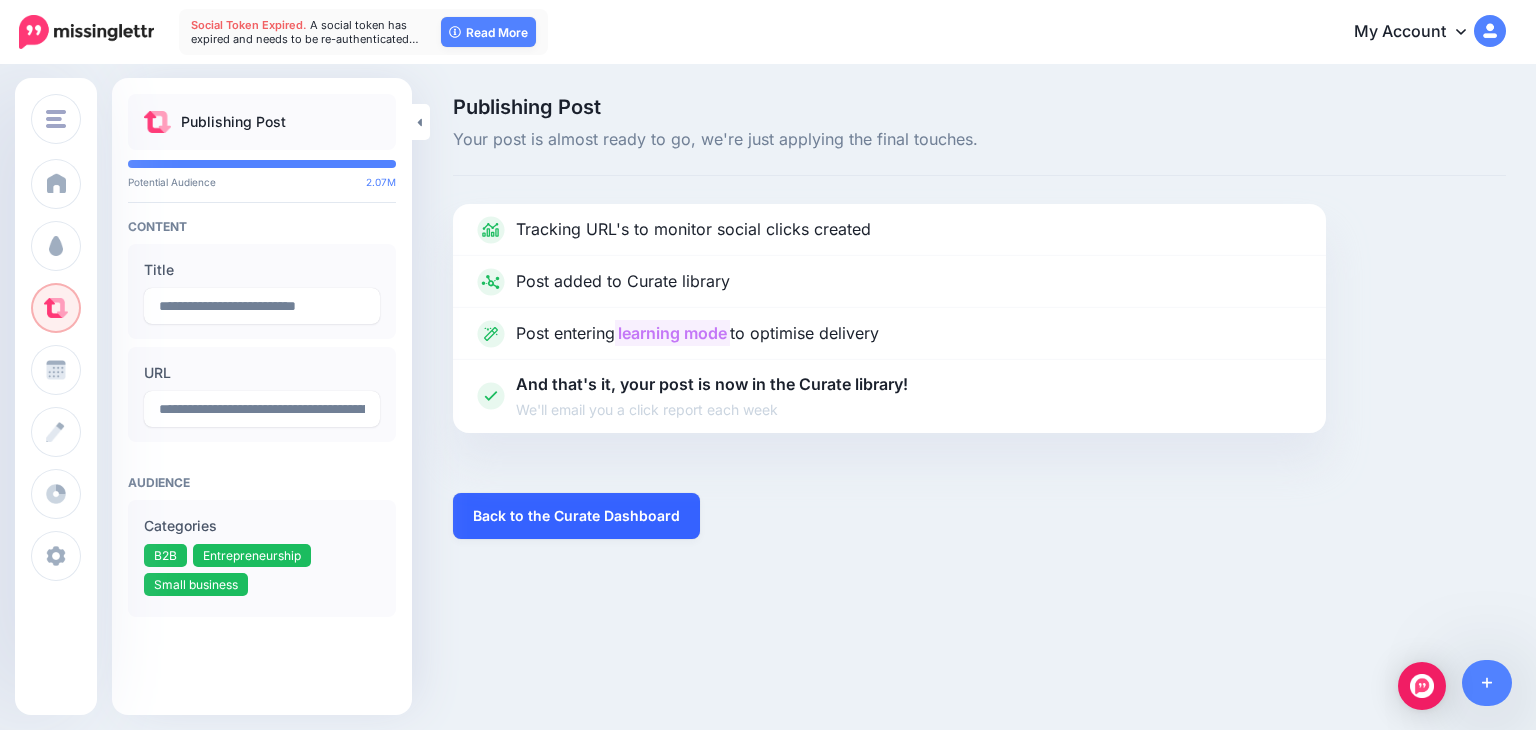 click on "Back to the Curate Dashboard" at bounding box center (576, 516) 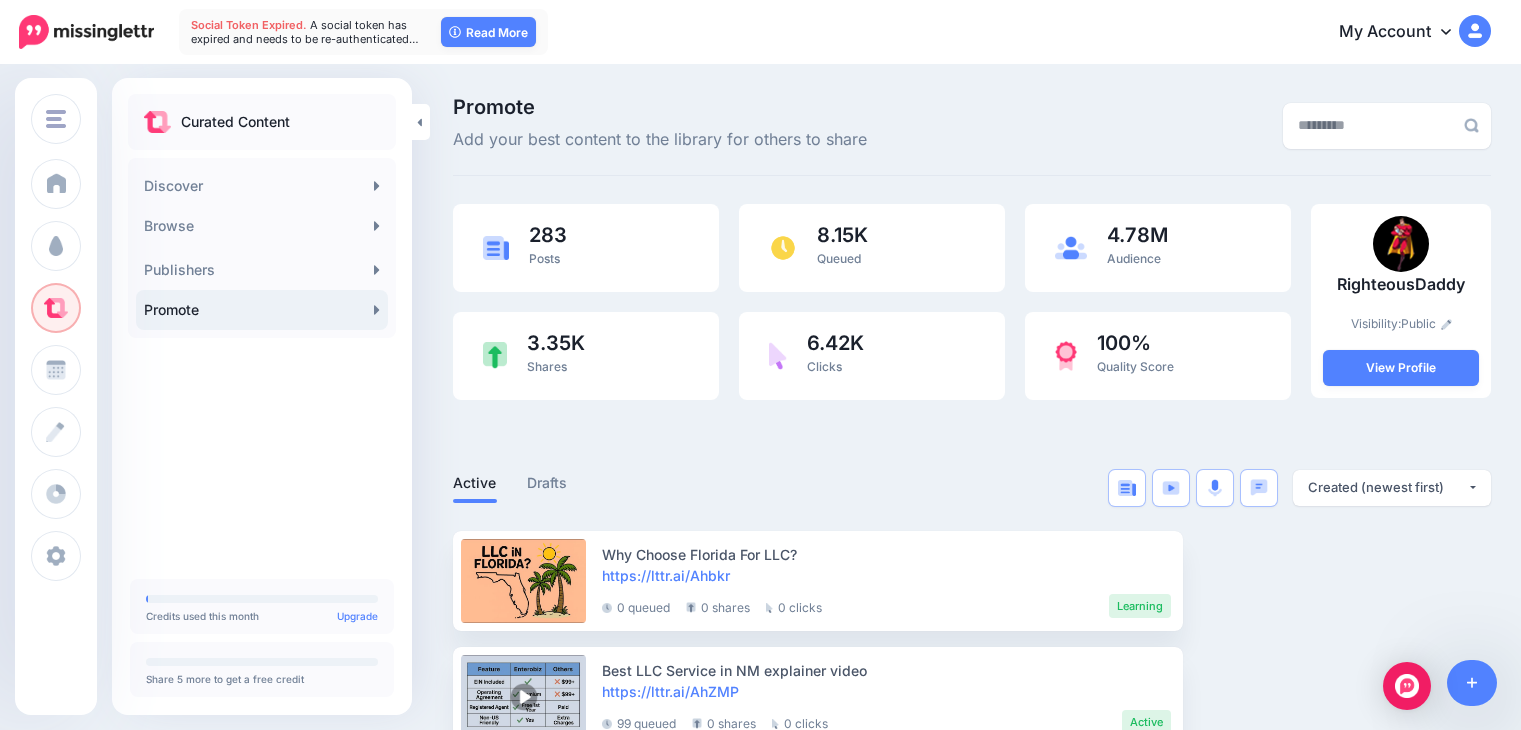 scroll, scrollTop: 0, scrollLeft: 0, axis: both 